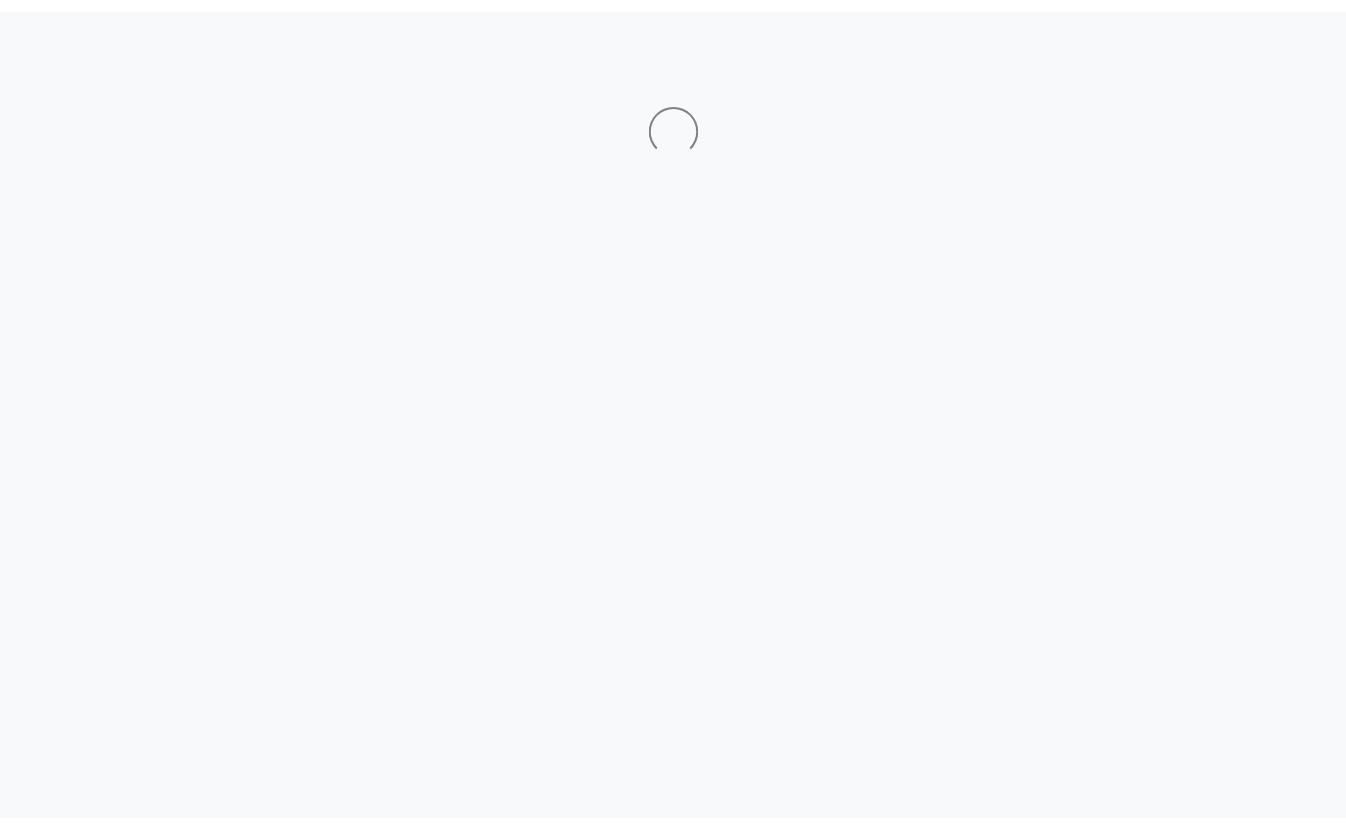 scroll, scrollTop: 0, scrollLeft: 0, axis: both 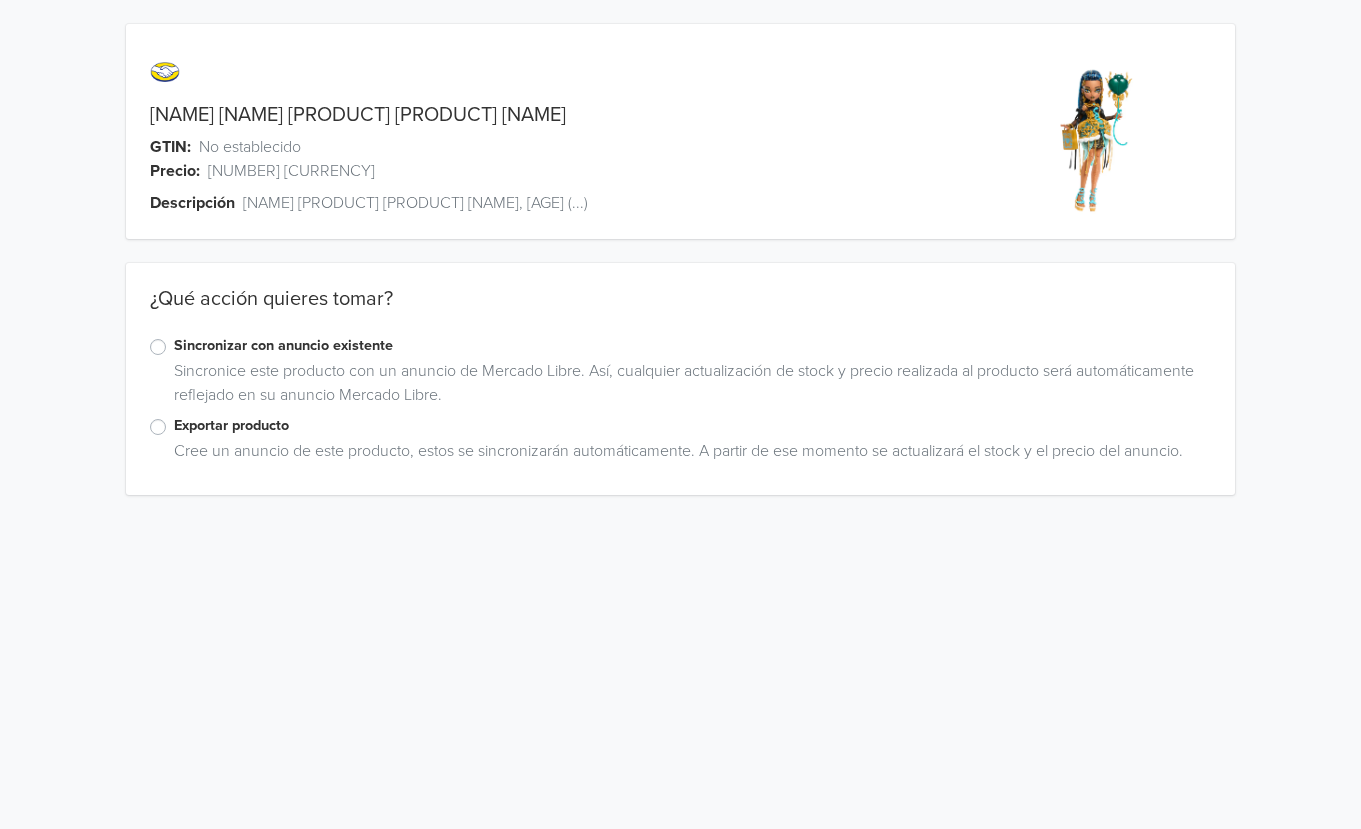 click on "Exportar producto" at bounding box center (692, 426) 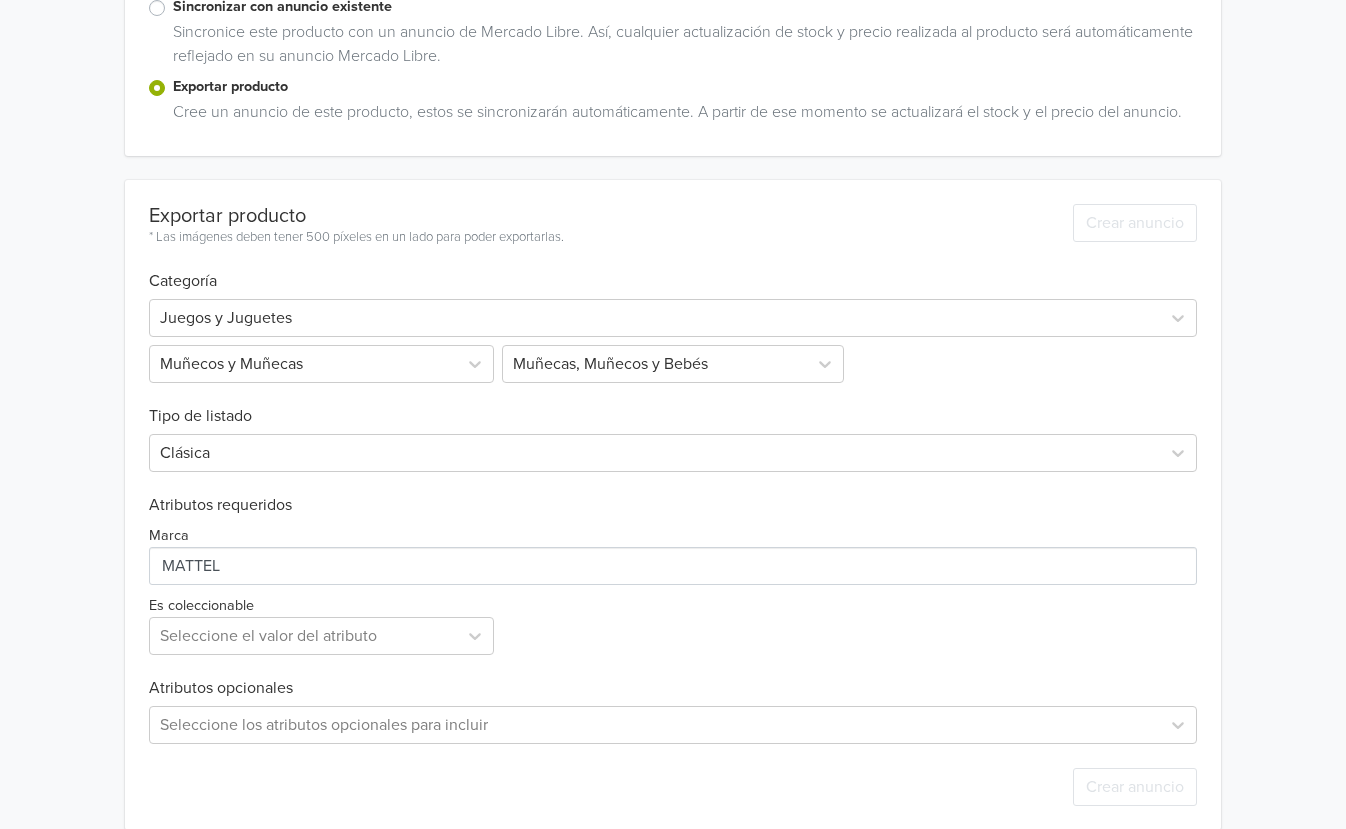 scroll, scrollTop: 340, scrollLeft: 0, axis: vertical 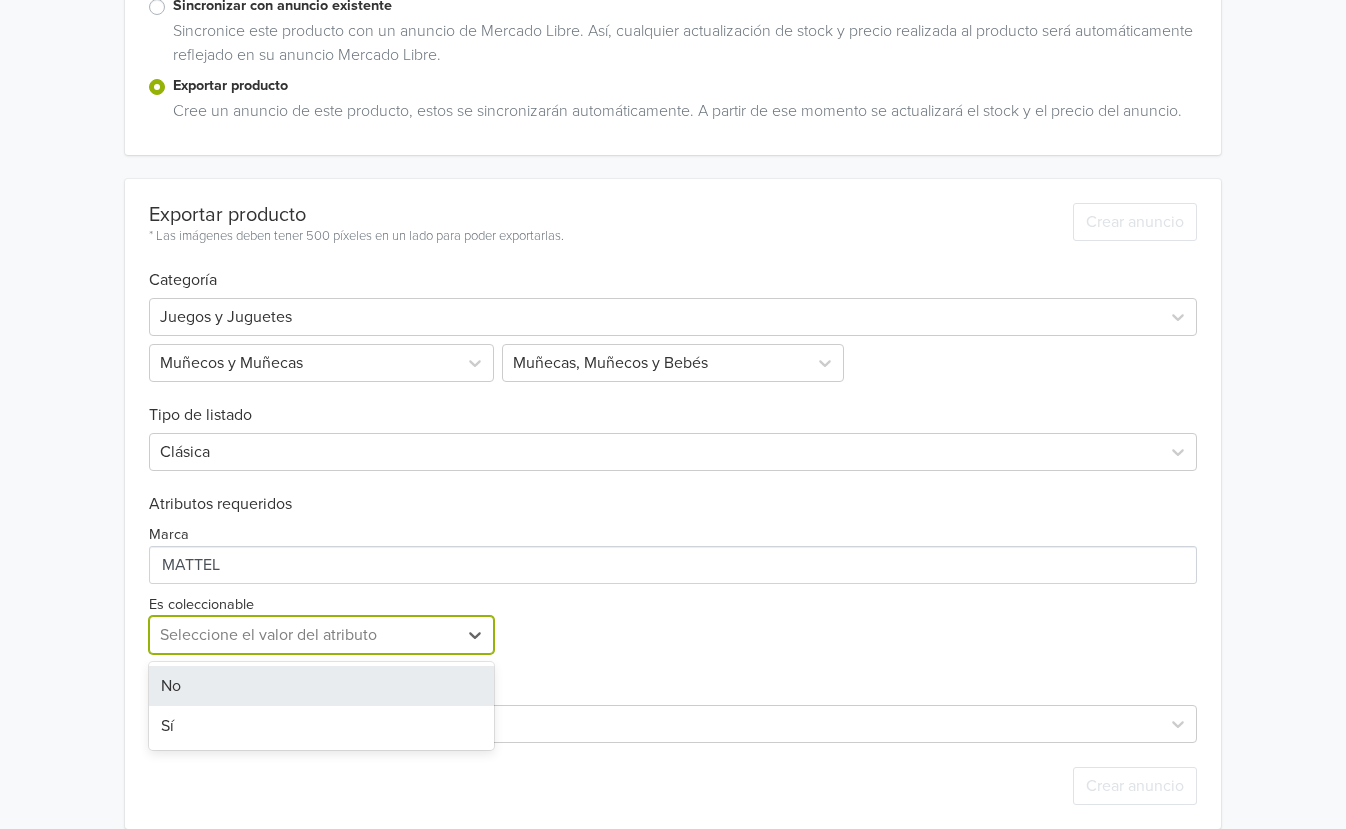 click at bounding box center (304, 635) 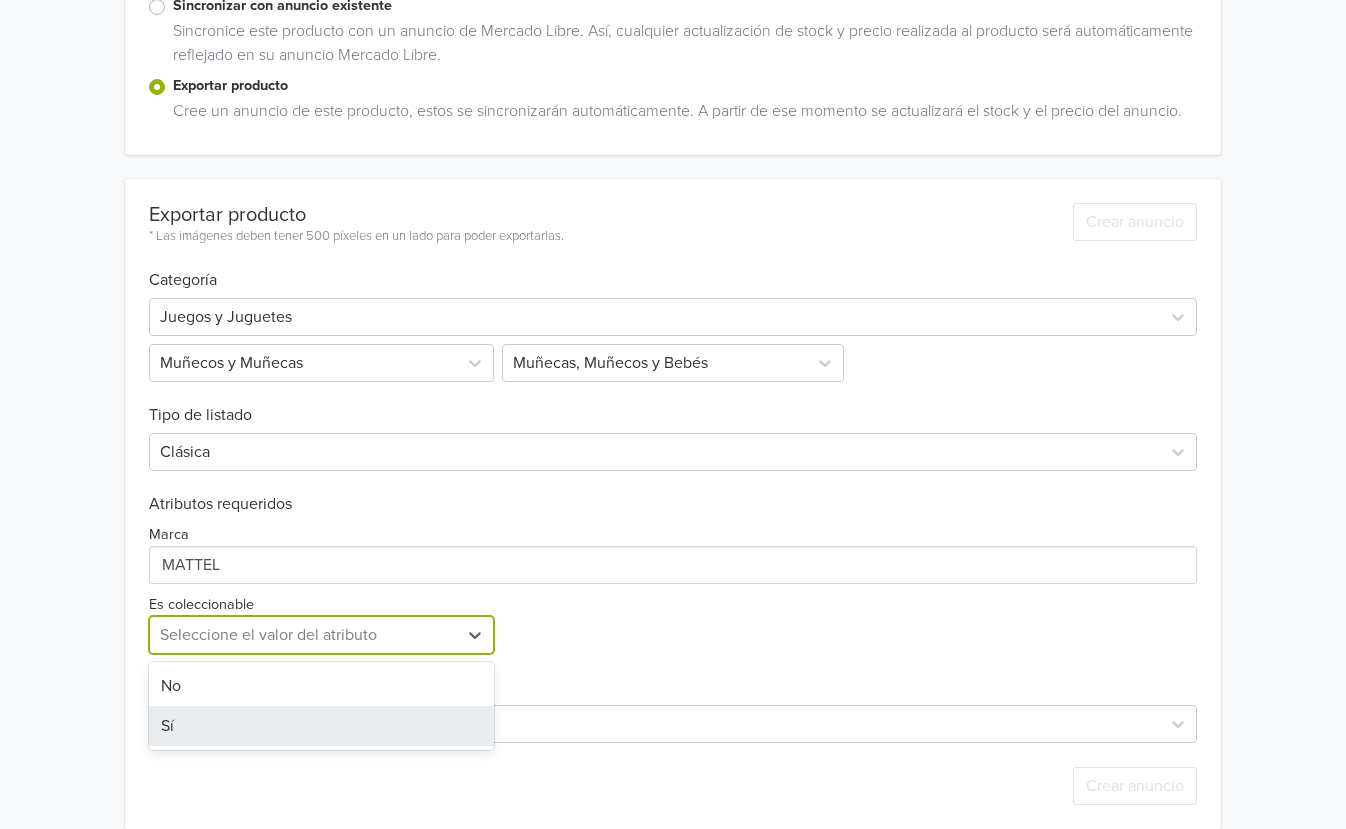 click on "Sí" at bounding box center (322, 726) 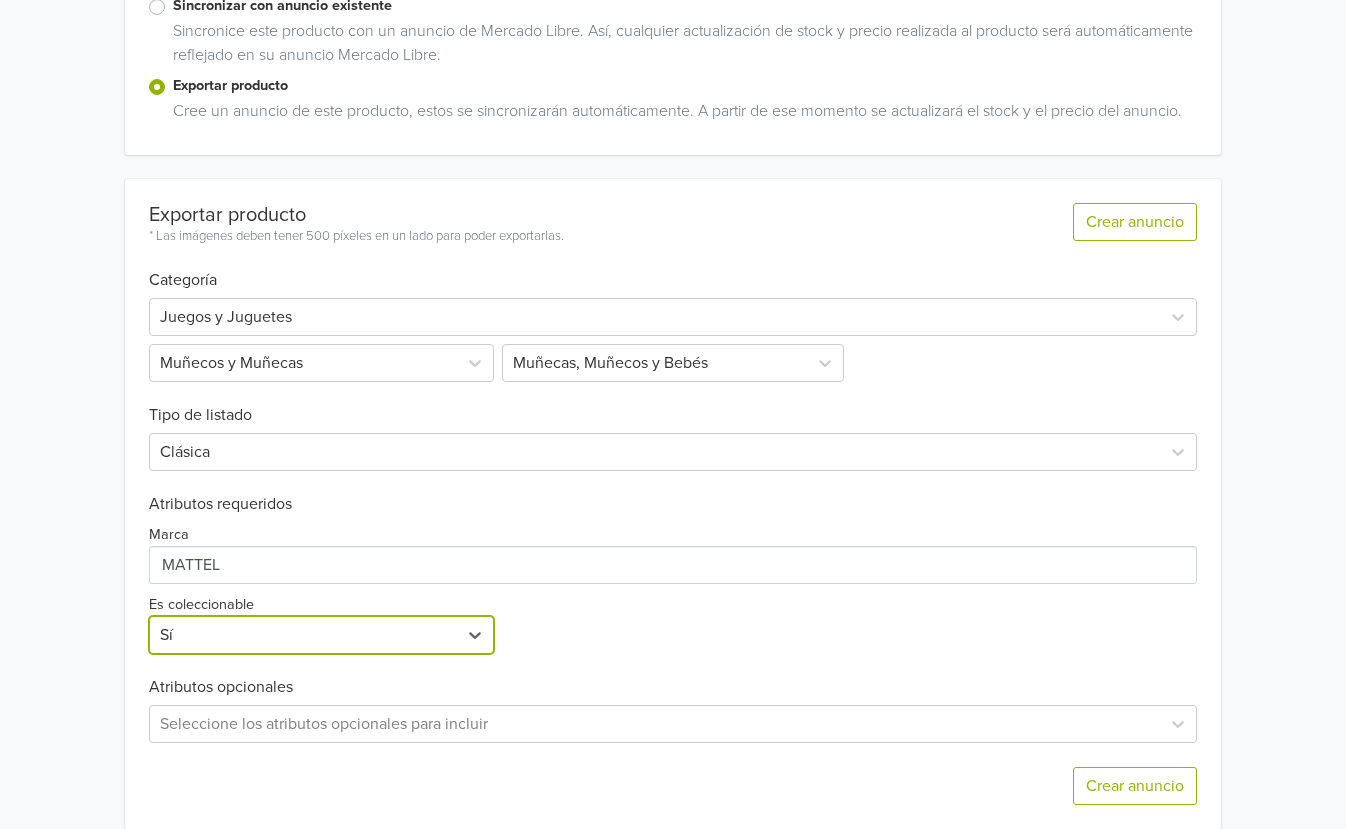 scroll, scrollTop: 412, scrollLeft: 0, axis: vertical 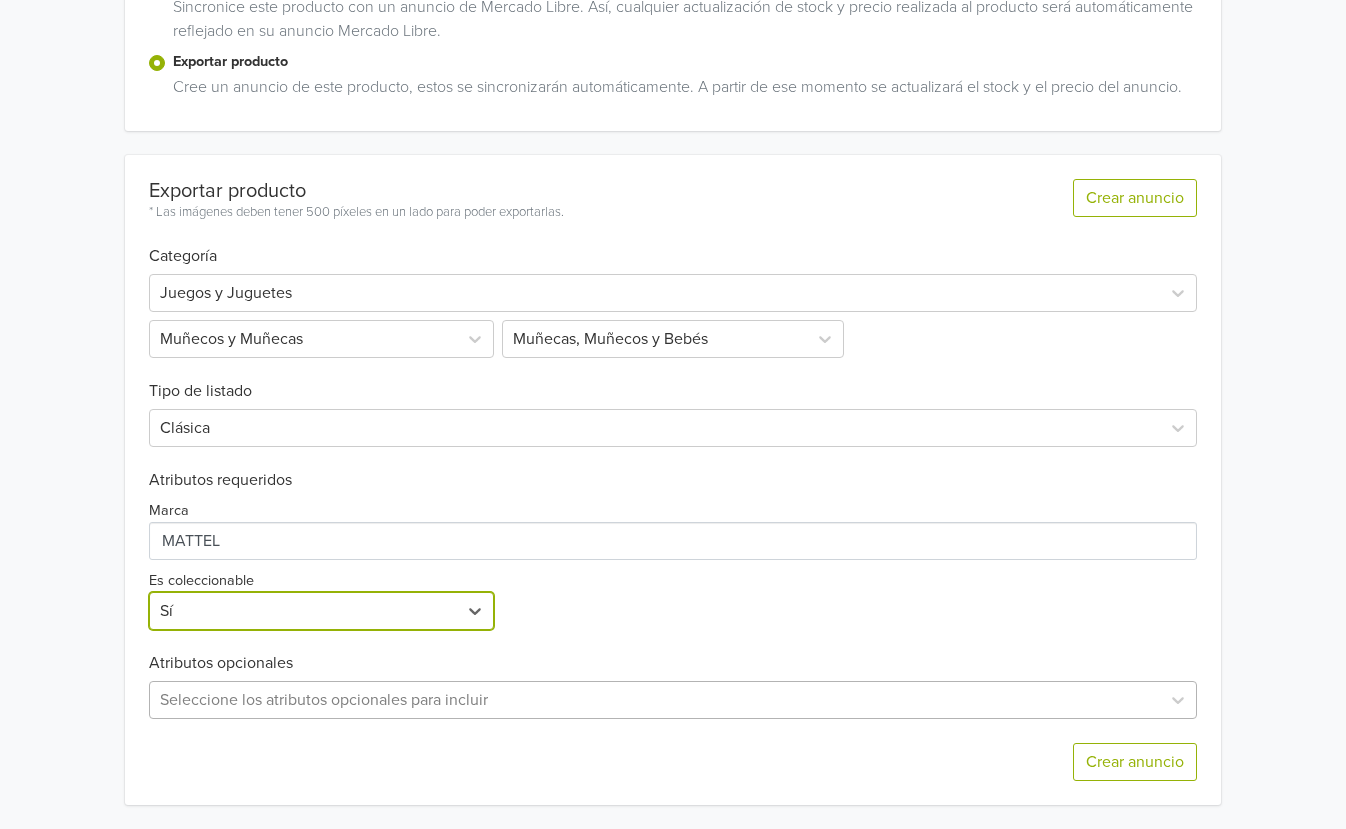 click on "Seleccione los atributos opcionales para incluir" at bounding box center (673, 700) 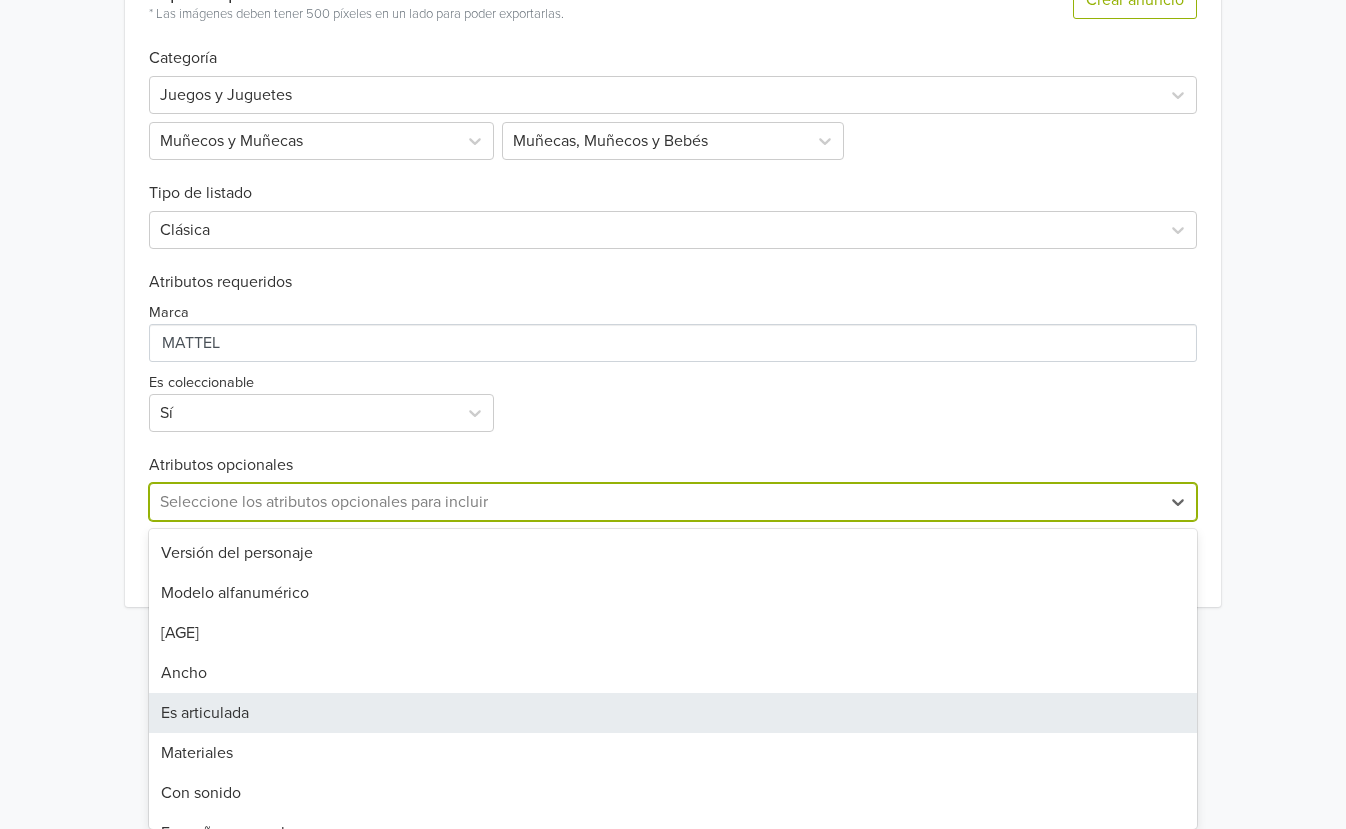 click on "Es articulada" at bounding box center (673, 713) 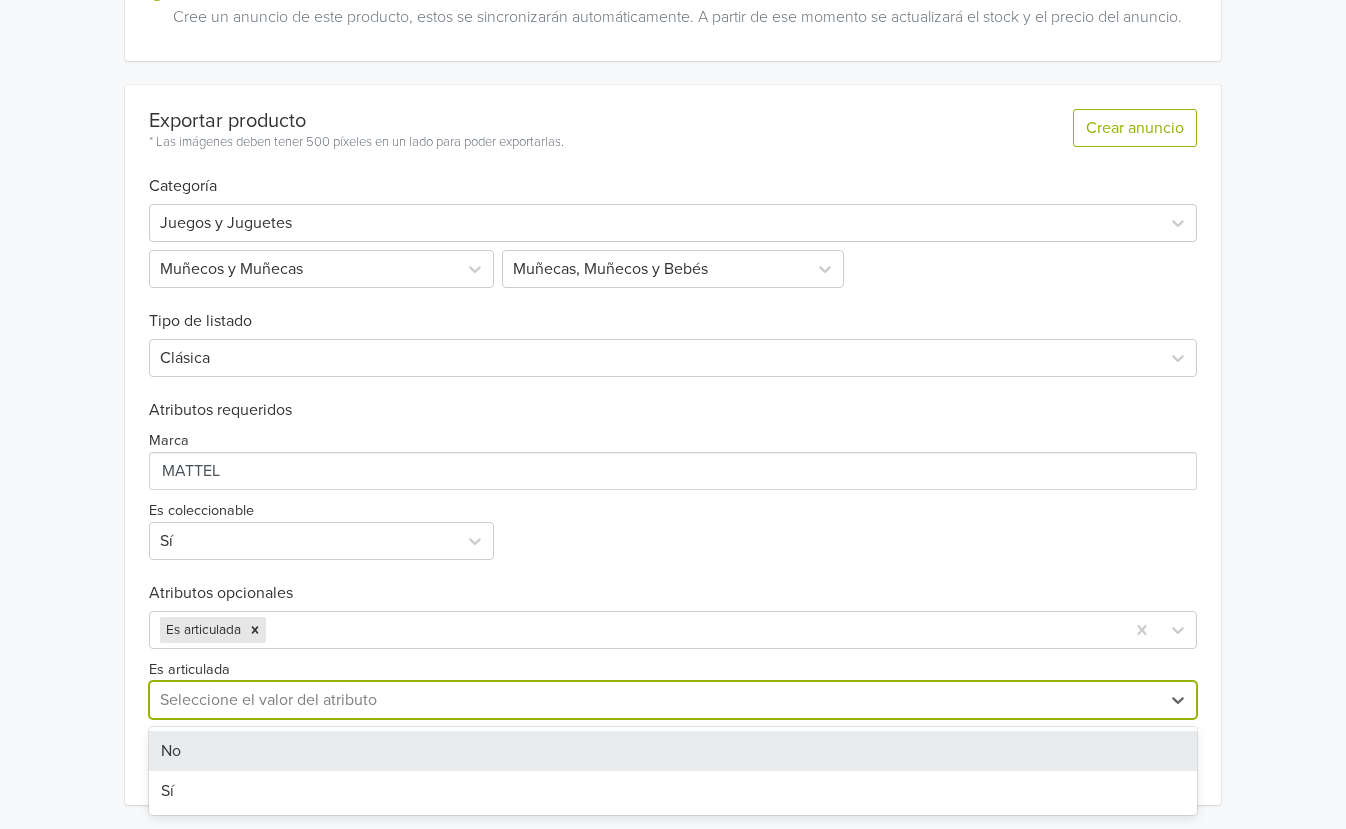 click at bounding box center [655, 700] 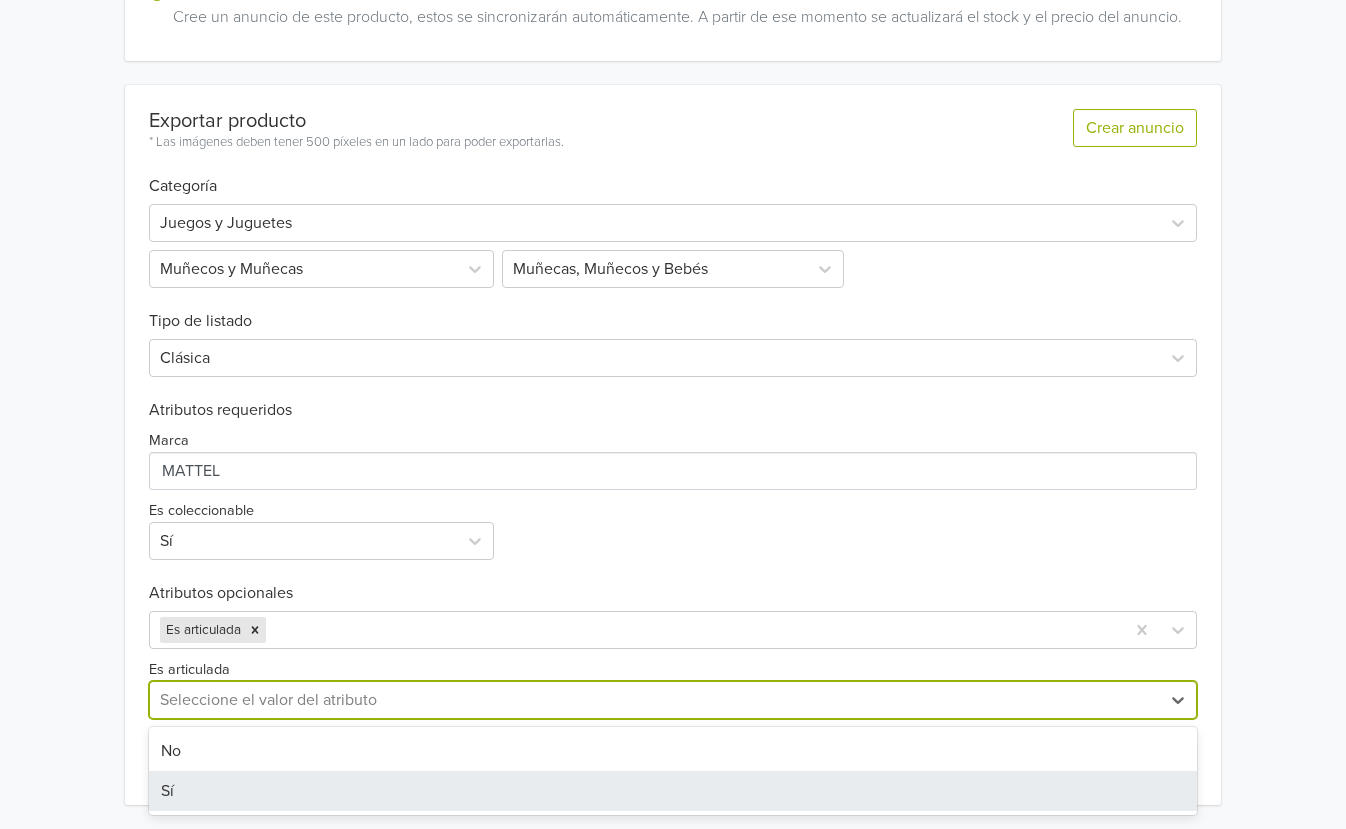 click on "Sí" at bounding box center (673, 791) 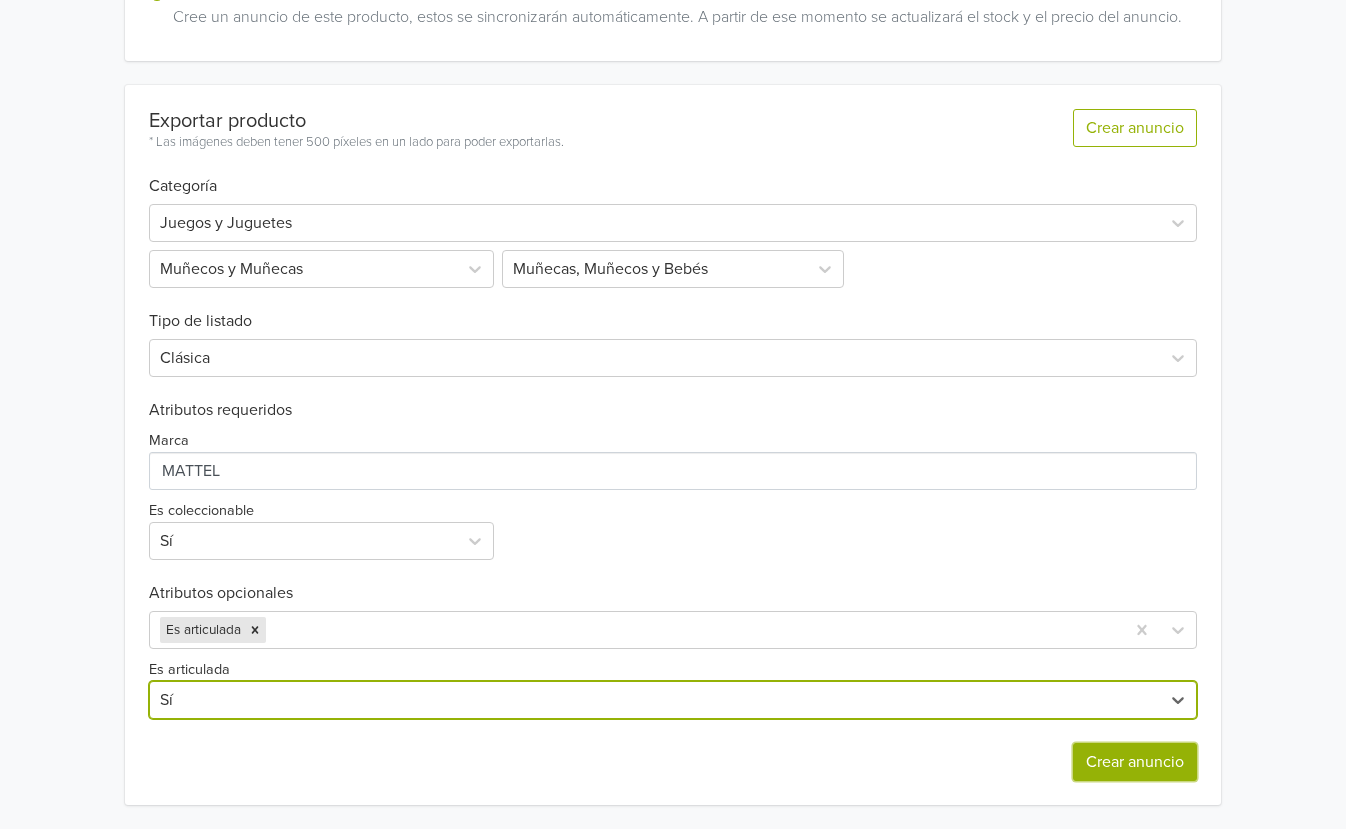 click on "Crear anuncio" at bounding box center (1135, 762) 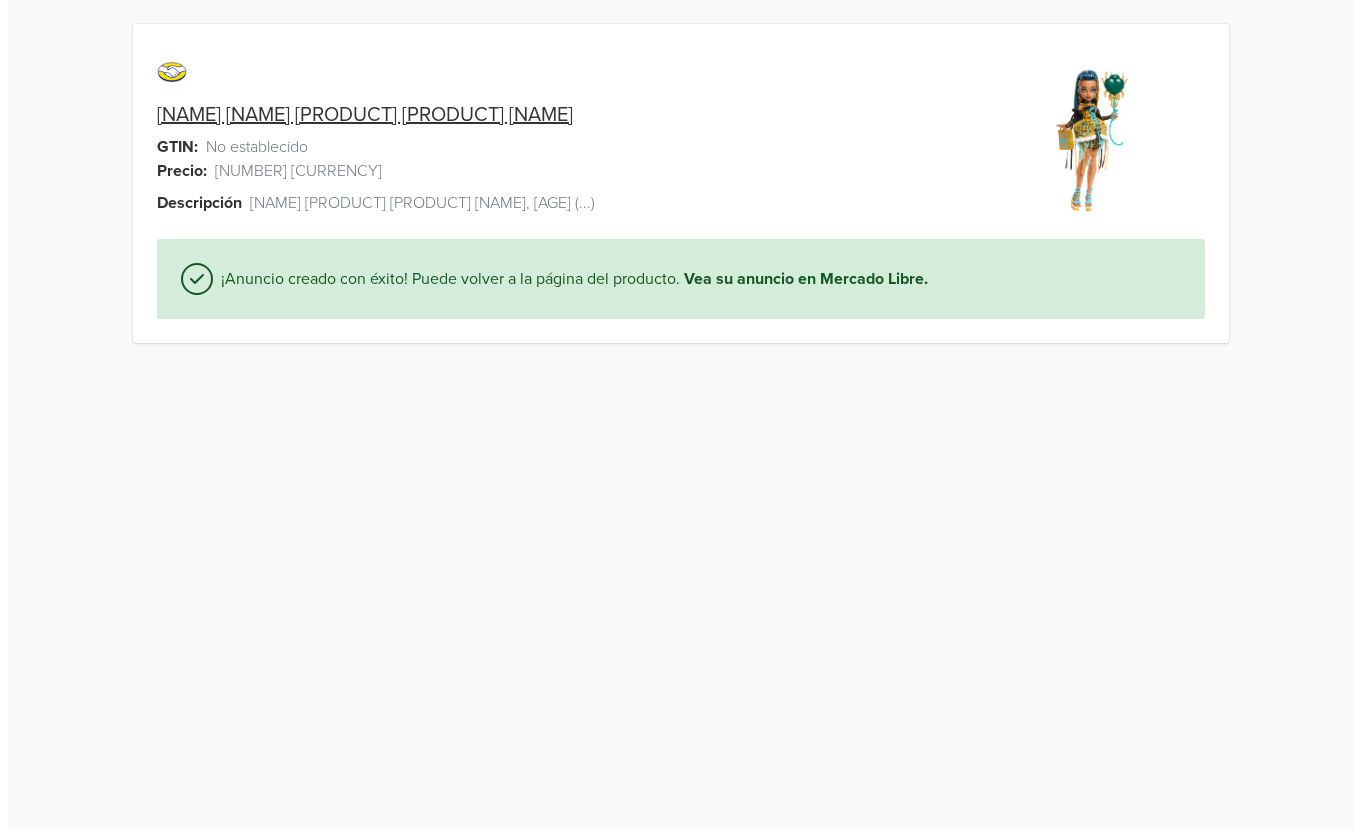 scroll, scrollTop: 0, scrollLeft: 0, axis: both 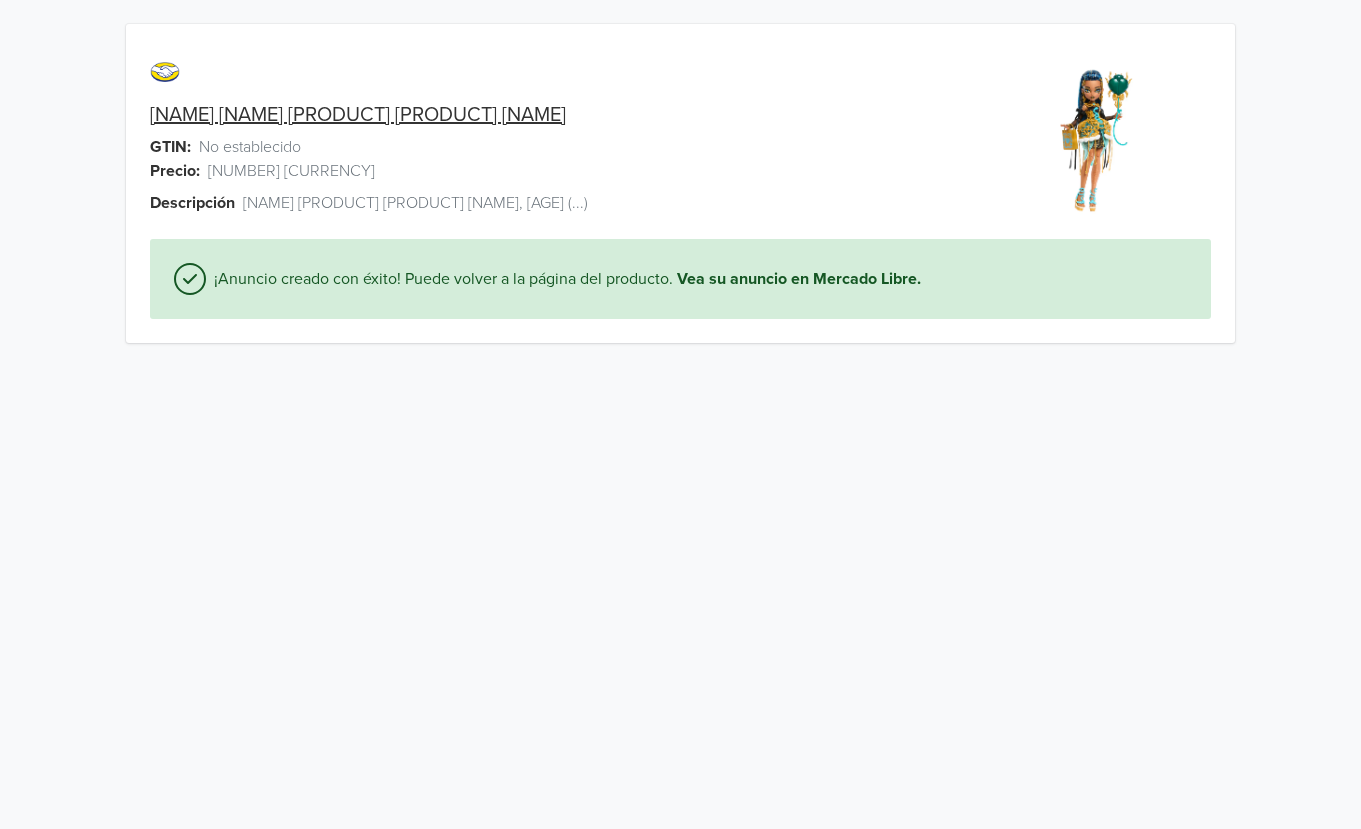 click on "MONSTER HIGH SCARY SWEET BIRTHDAY CLEO DE NILE" at bounding box center (358, 115) 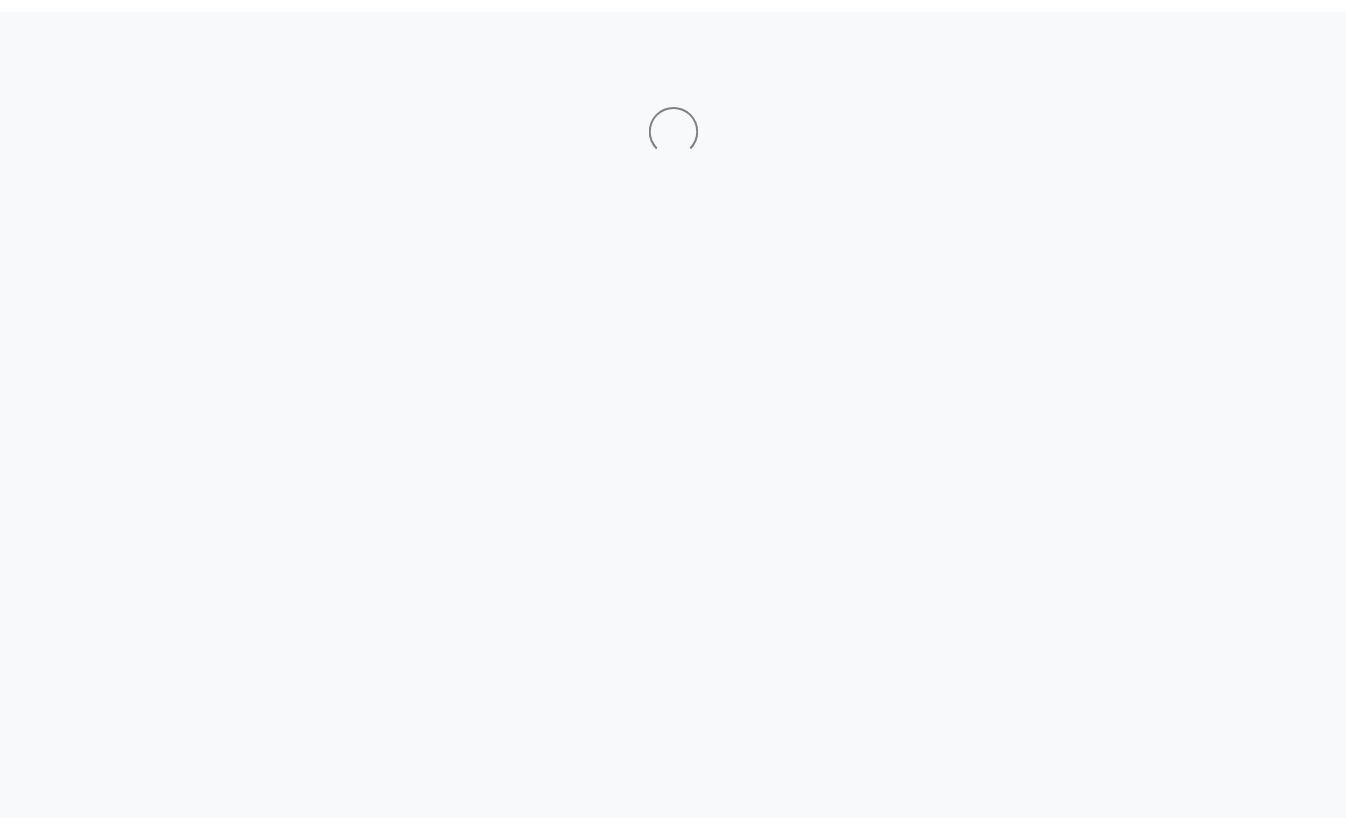 scroll, scrollTop: 0, scrollLeft: 0, axis: both 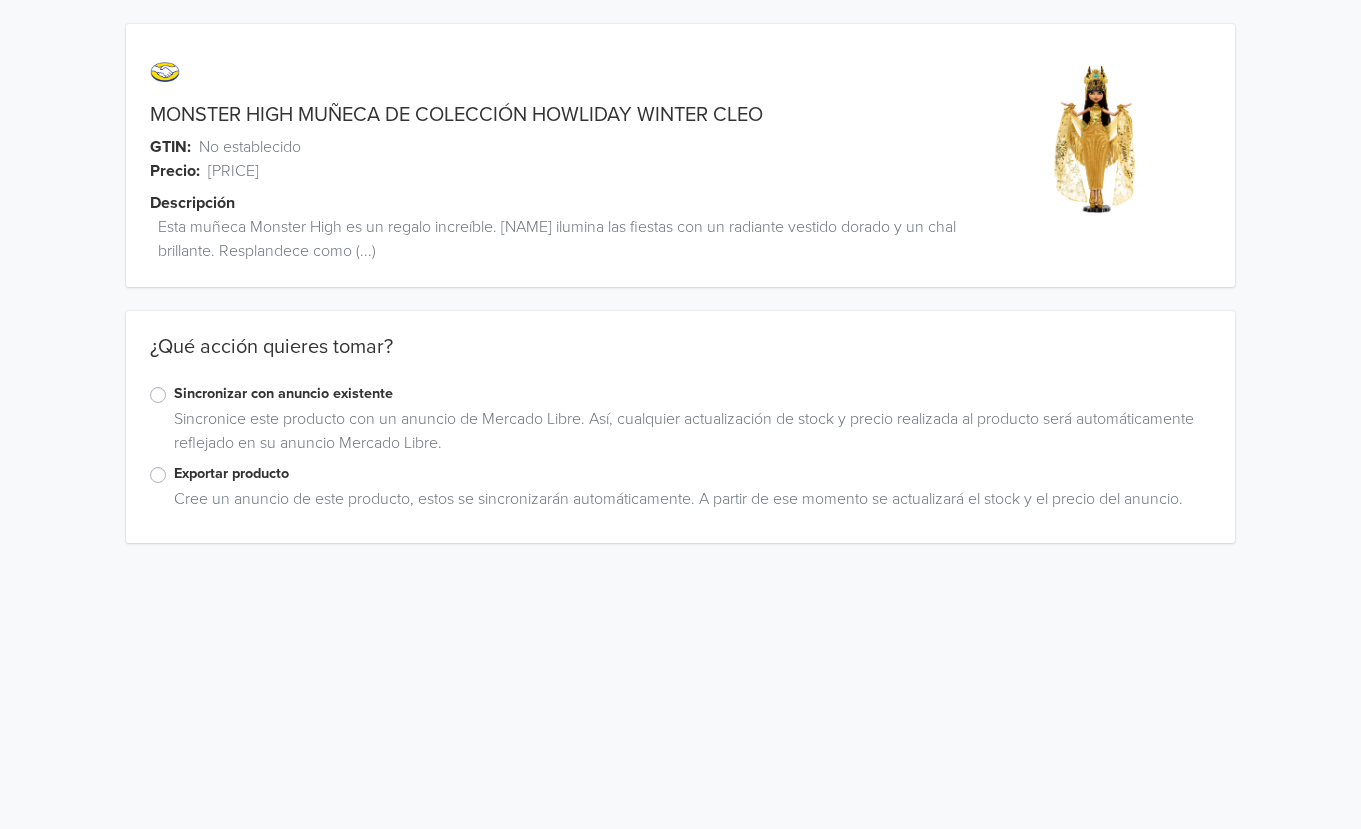 click on "Exportar producto" at bounding box center (692, 474) 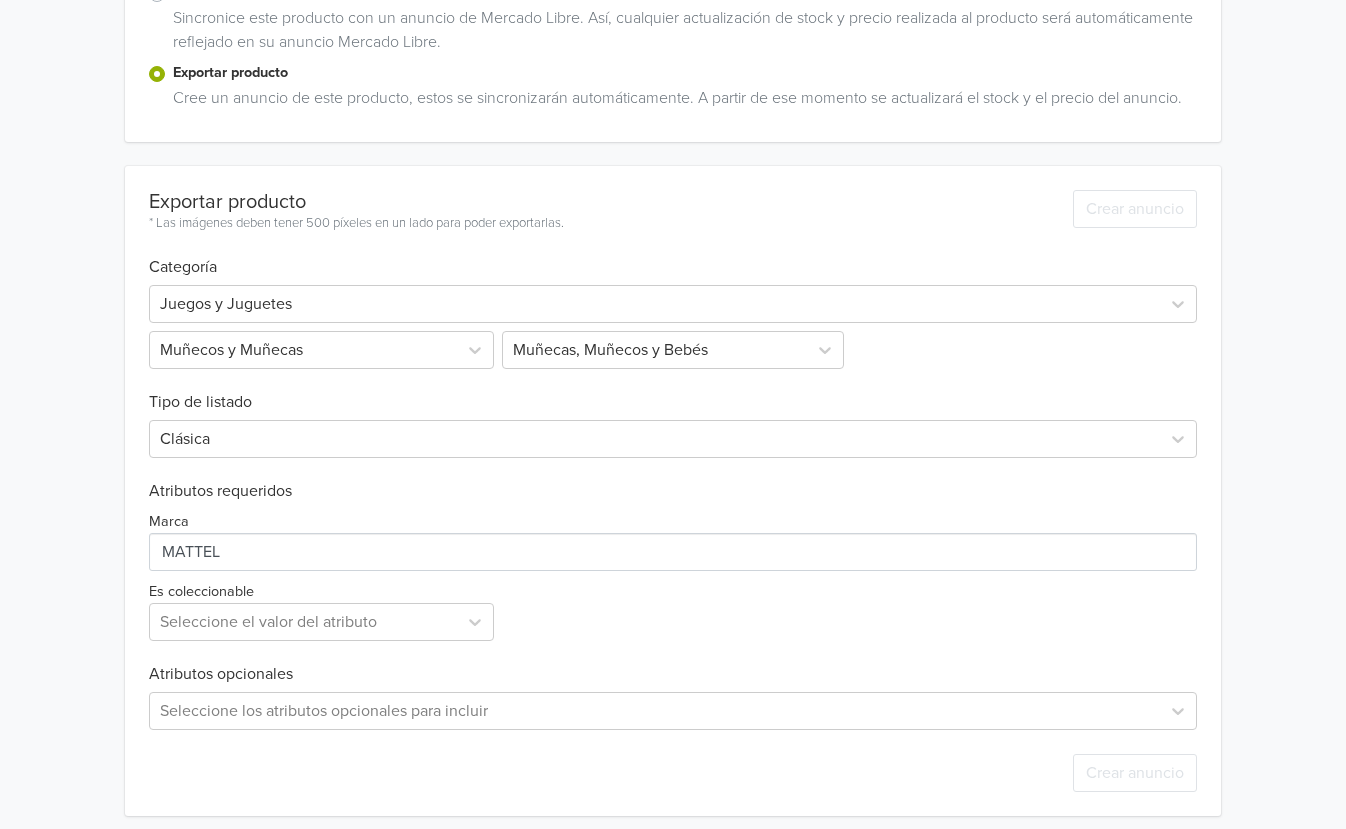 scroll, scrollTop: 411, scrollLeft: 0, axis: vertical 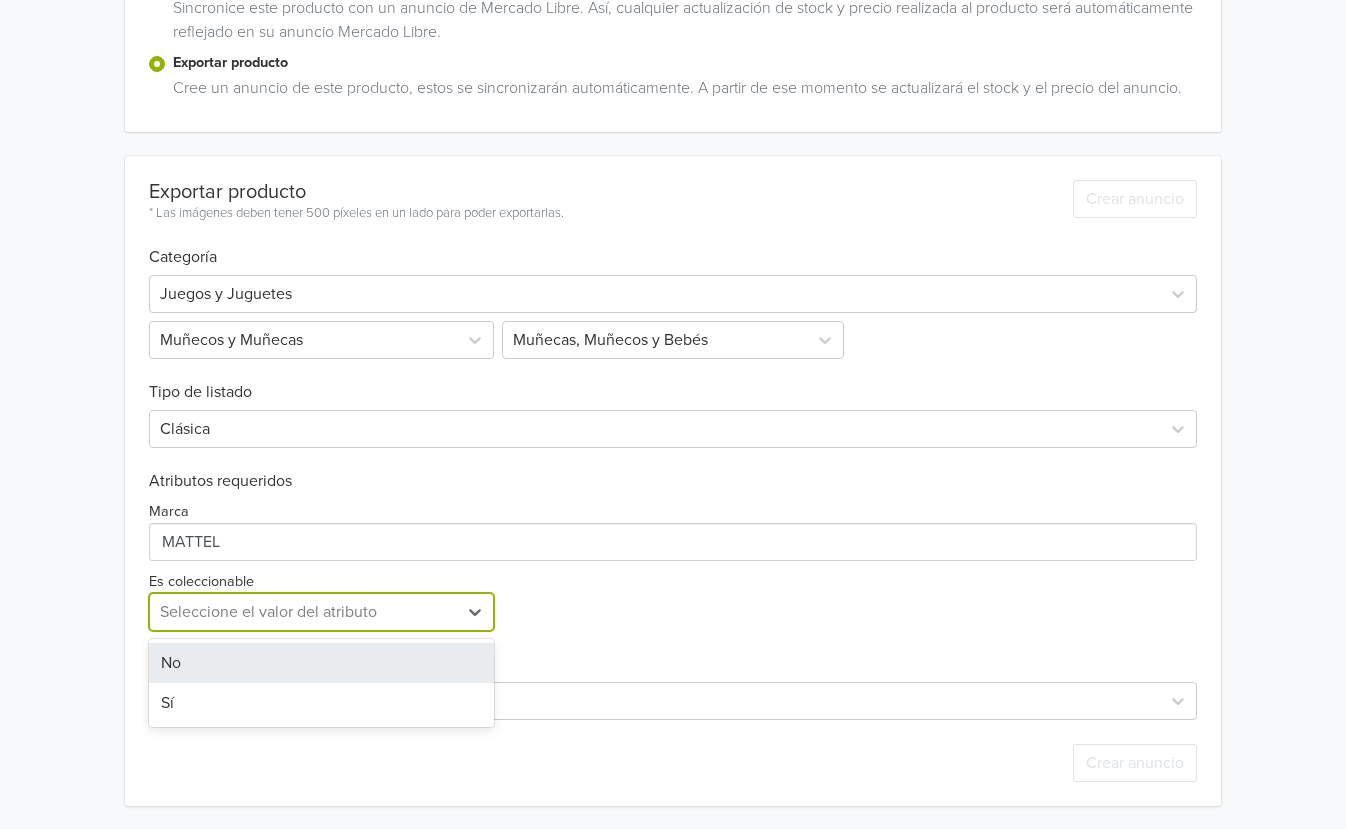 click at bounding box center (304, 612) 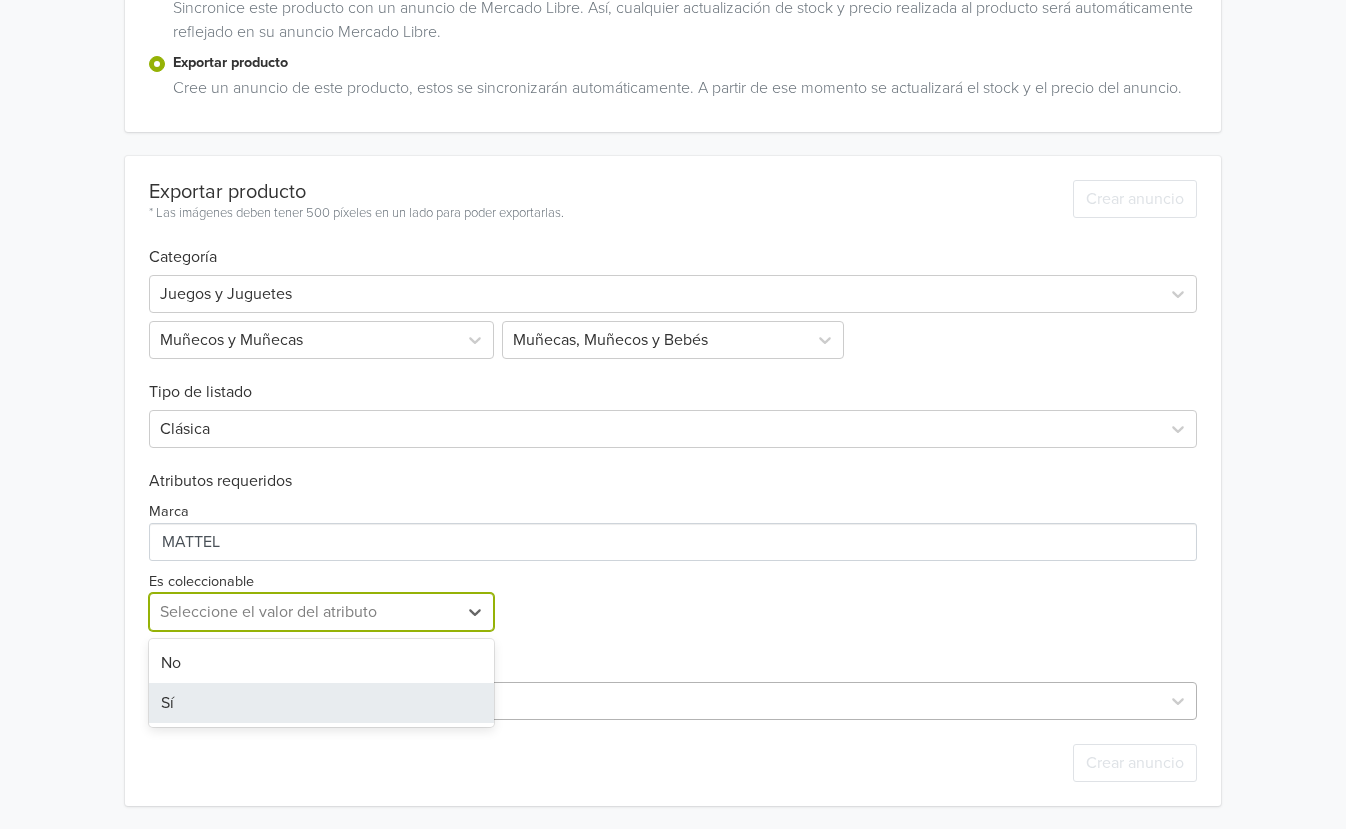 click on "Sí" at bounding box center (322, 703) 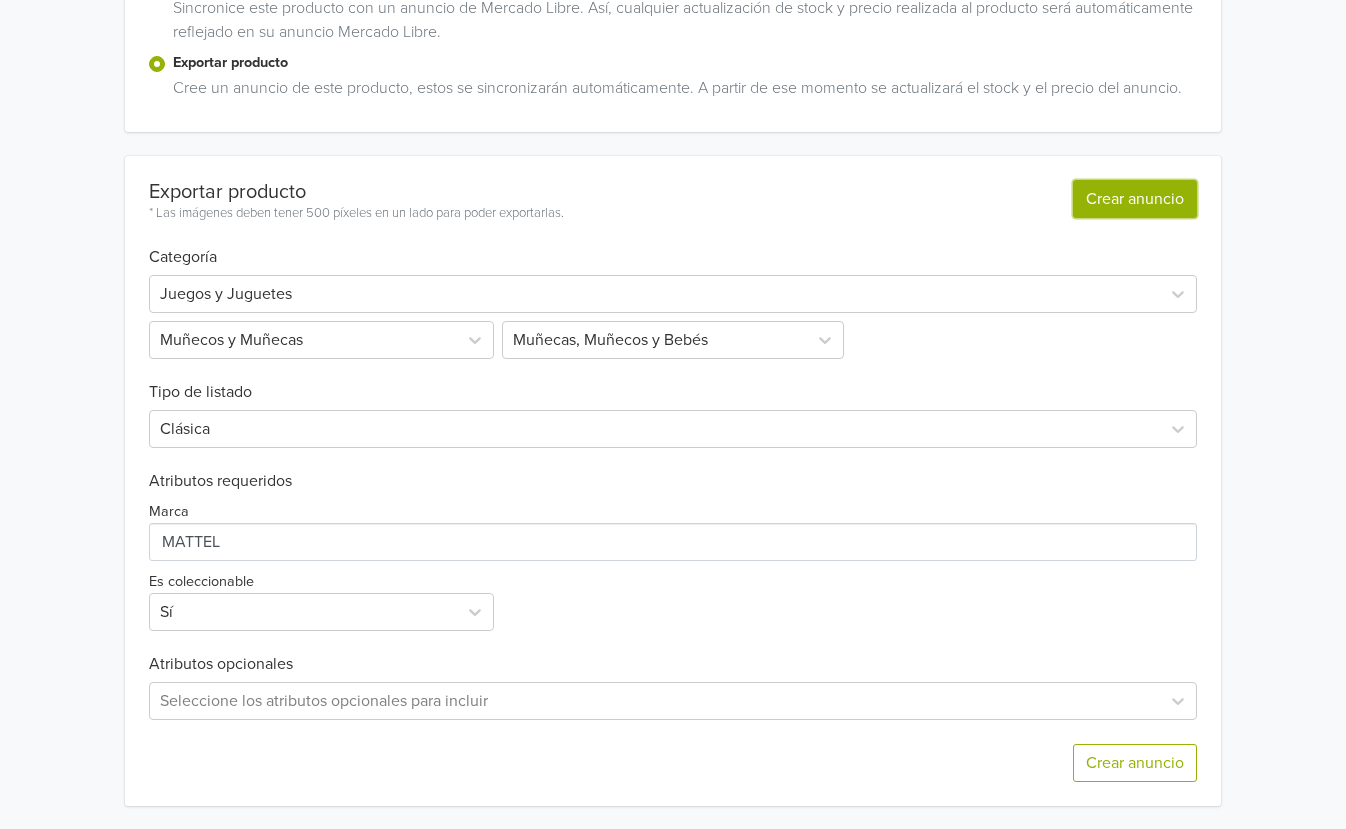 click on "Crear anuncio" at bounding box center [1135, 199] 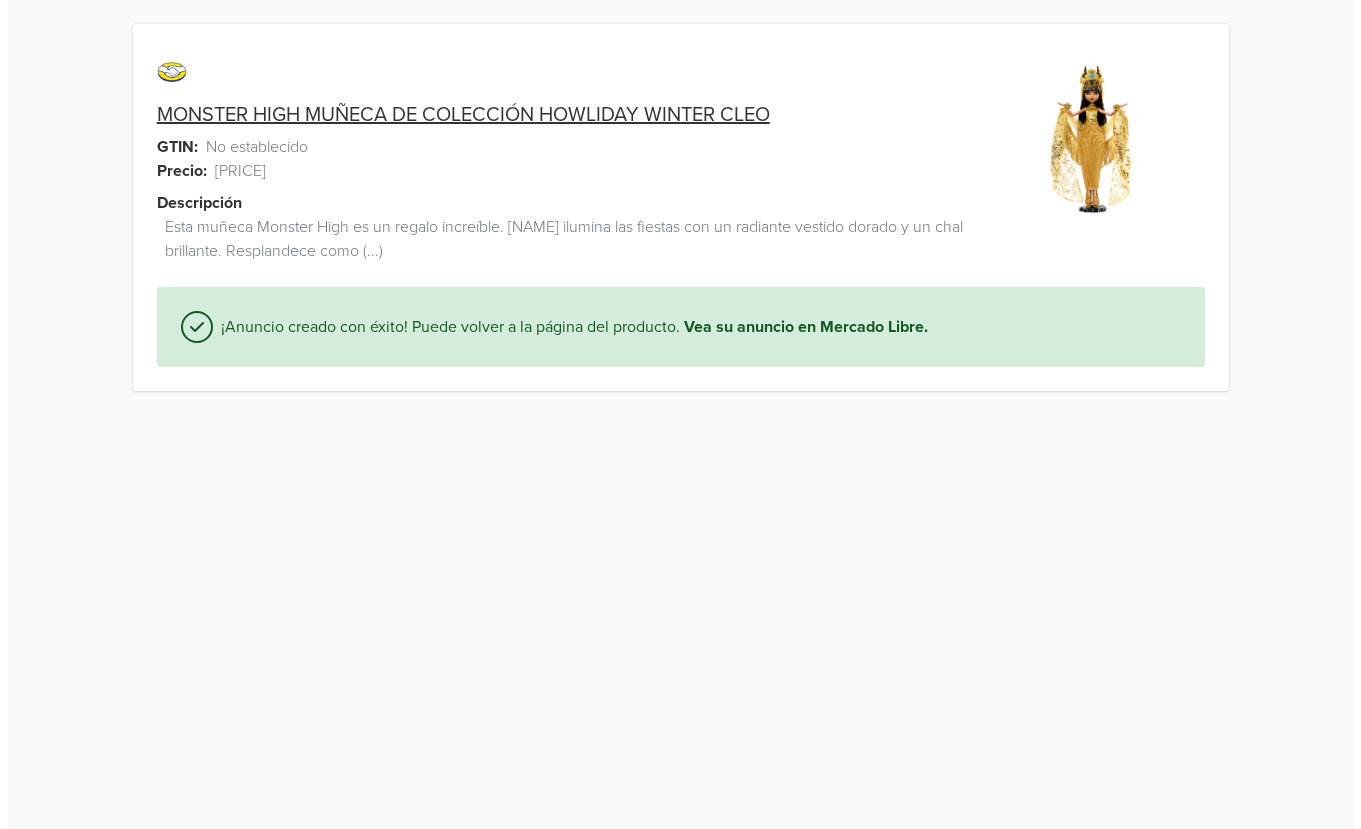 scroll, scrollTop: 0, scrollLeft: 0, axis: both 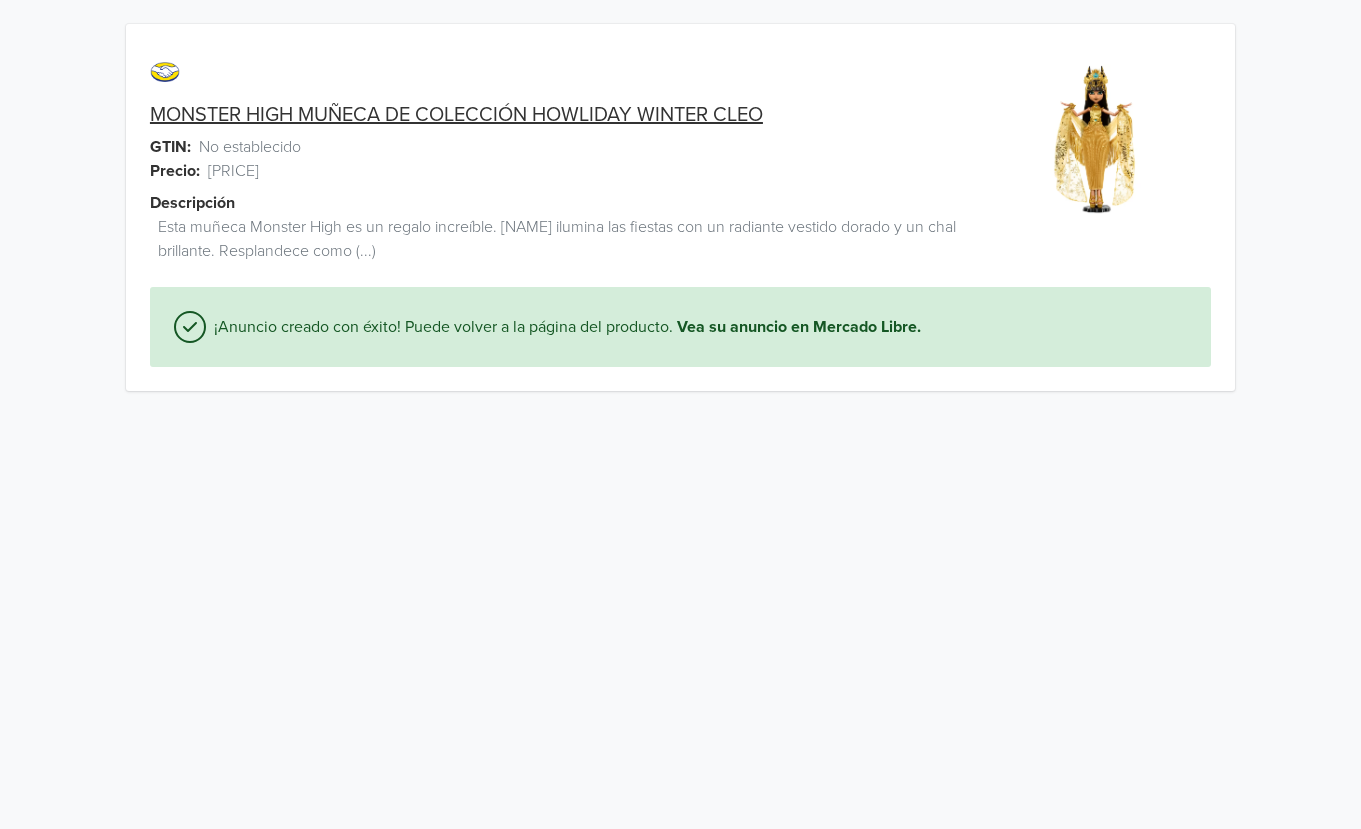 click on "MONSTER HIGH MUÑECA DE COLECCIÓN HOWLIDAY WINTER CLEO" at bounding box center [456, 115] 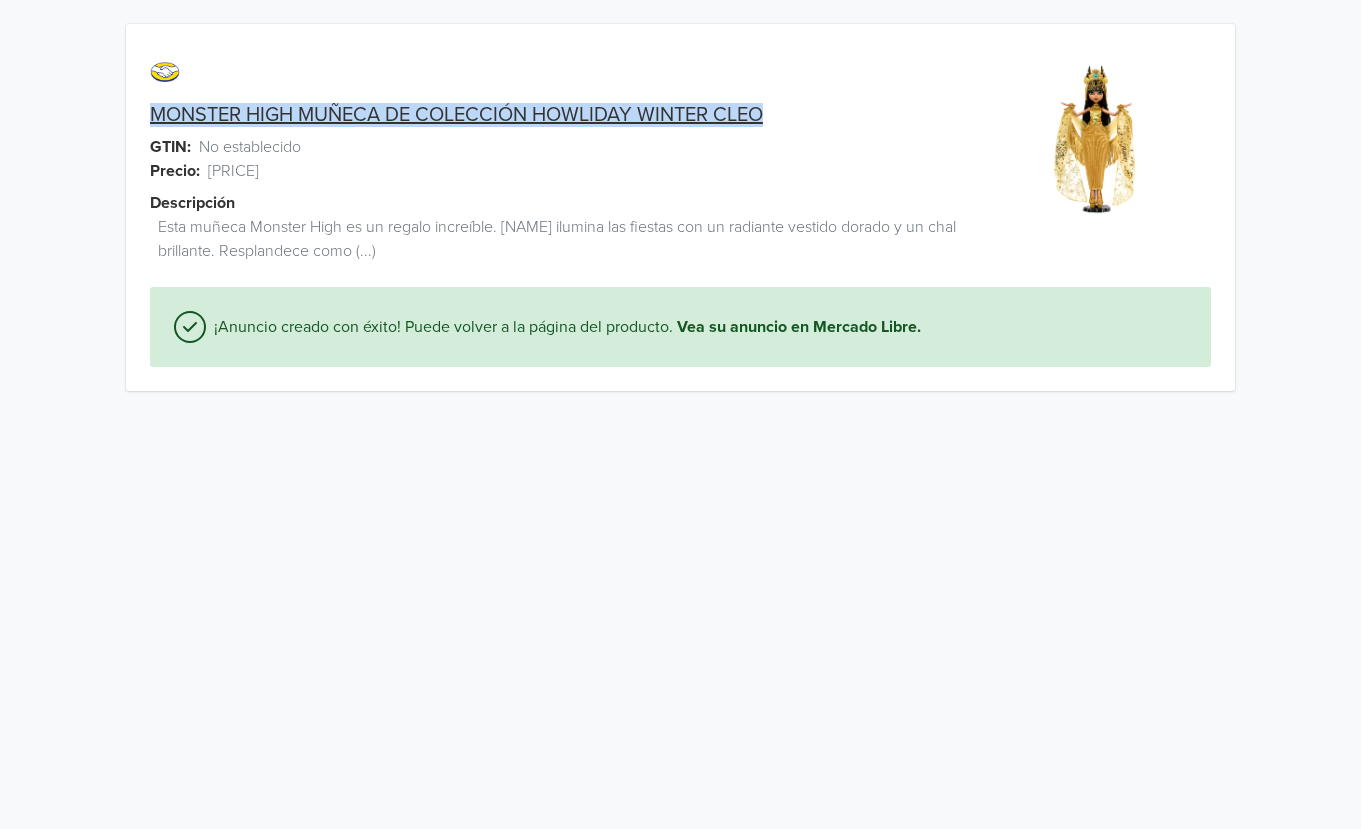 drag, startPoint x: 126, startPoint y: 116, endPoint x: 688, endPoint y: 118, distance: 562.00354 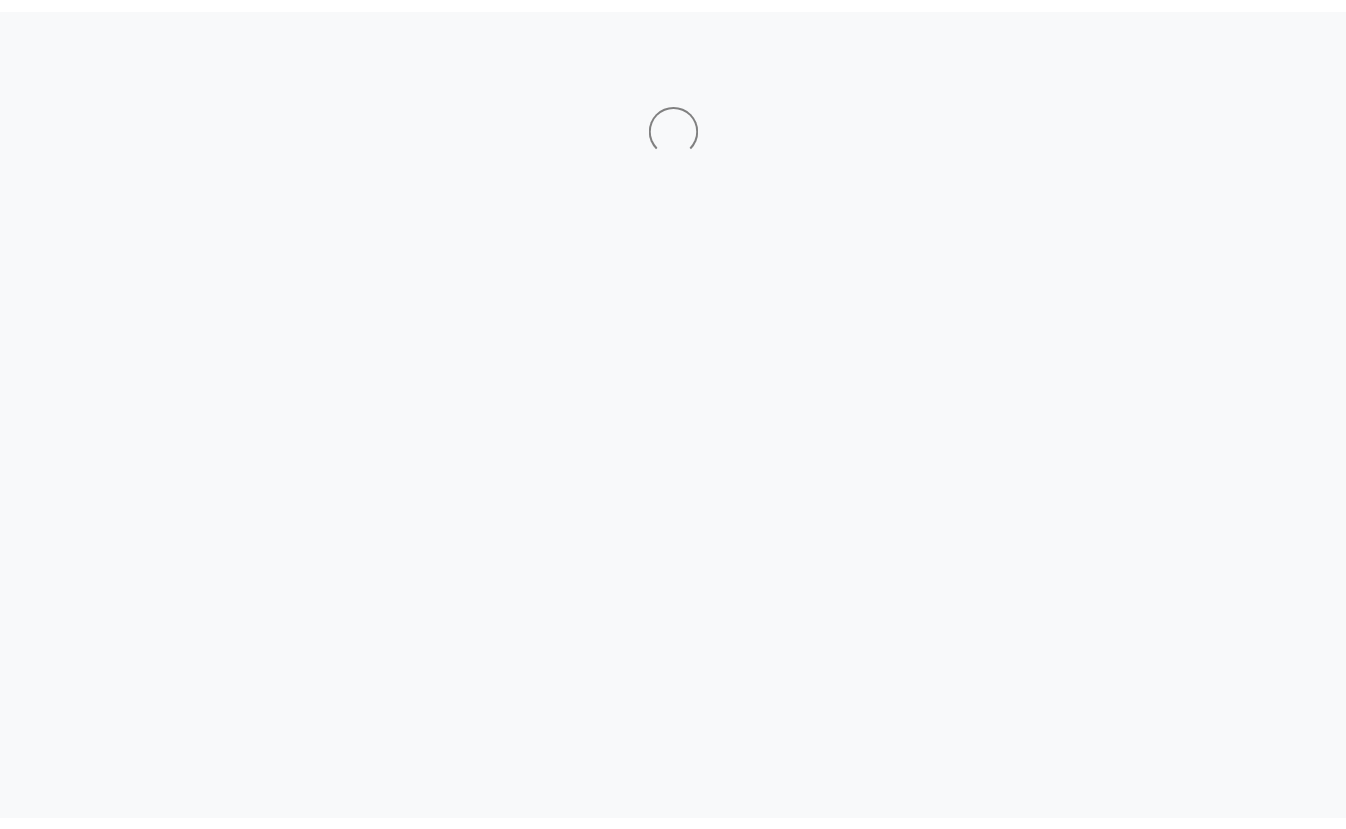 scroll, scrollTop: 0, scrollLeft: 0, axis: both 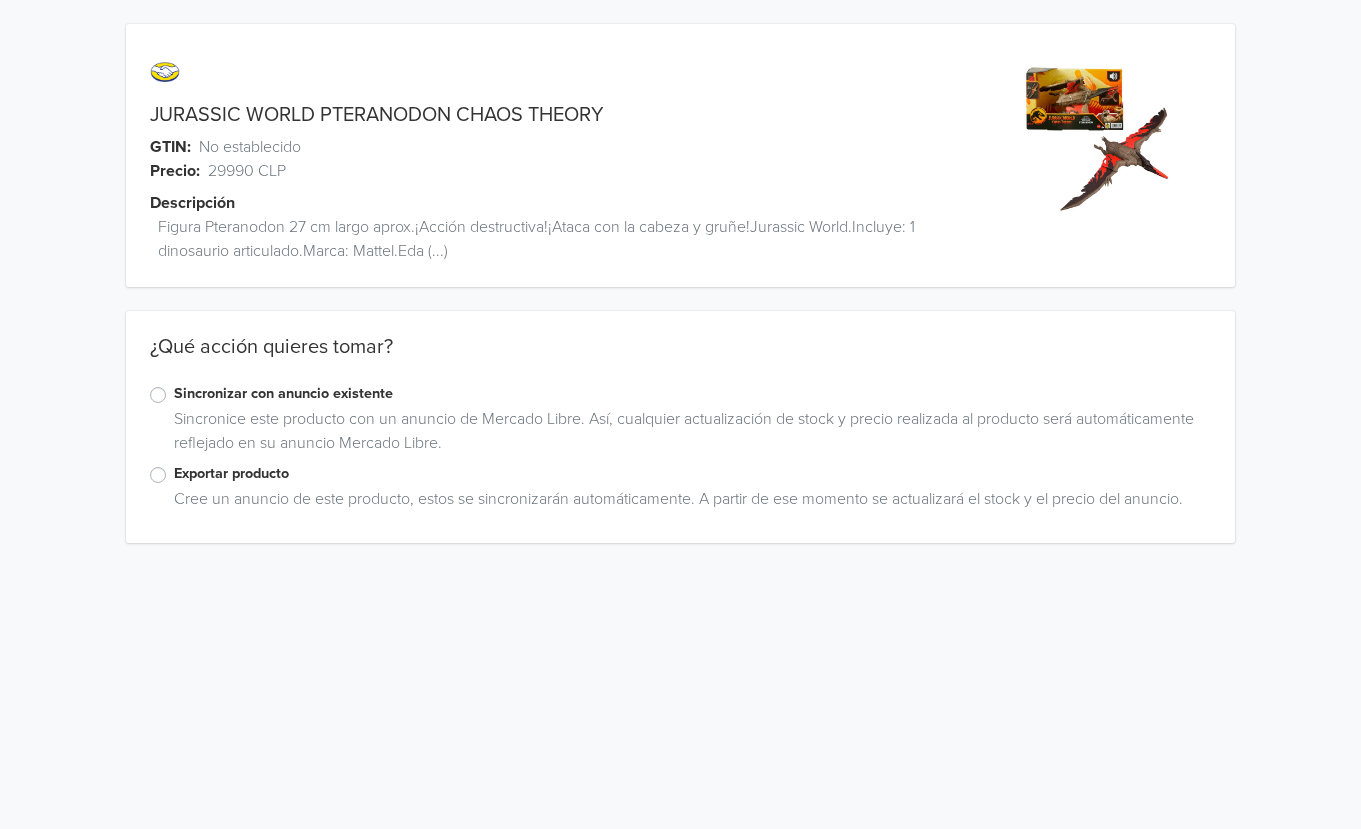 click on "Exportar producto" at bounding box center [692, 474] 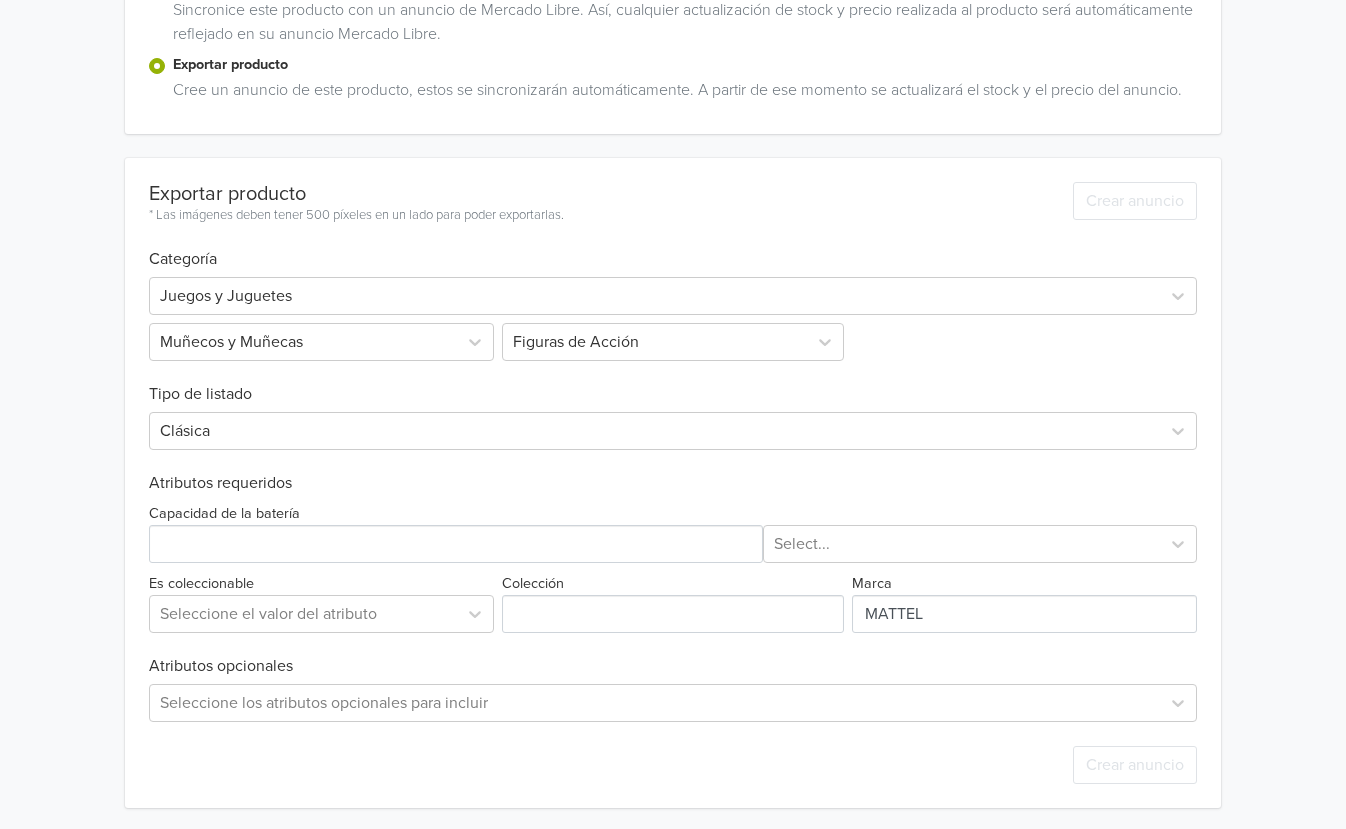 scroll, scrollTop: 412, scrollLeft: 0, axis: vertical 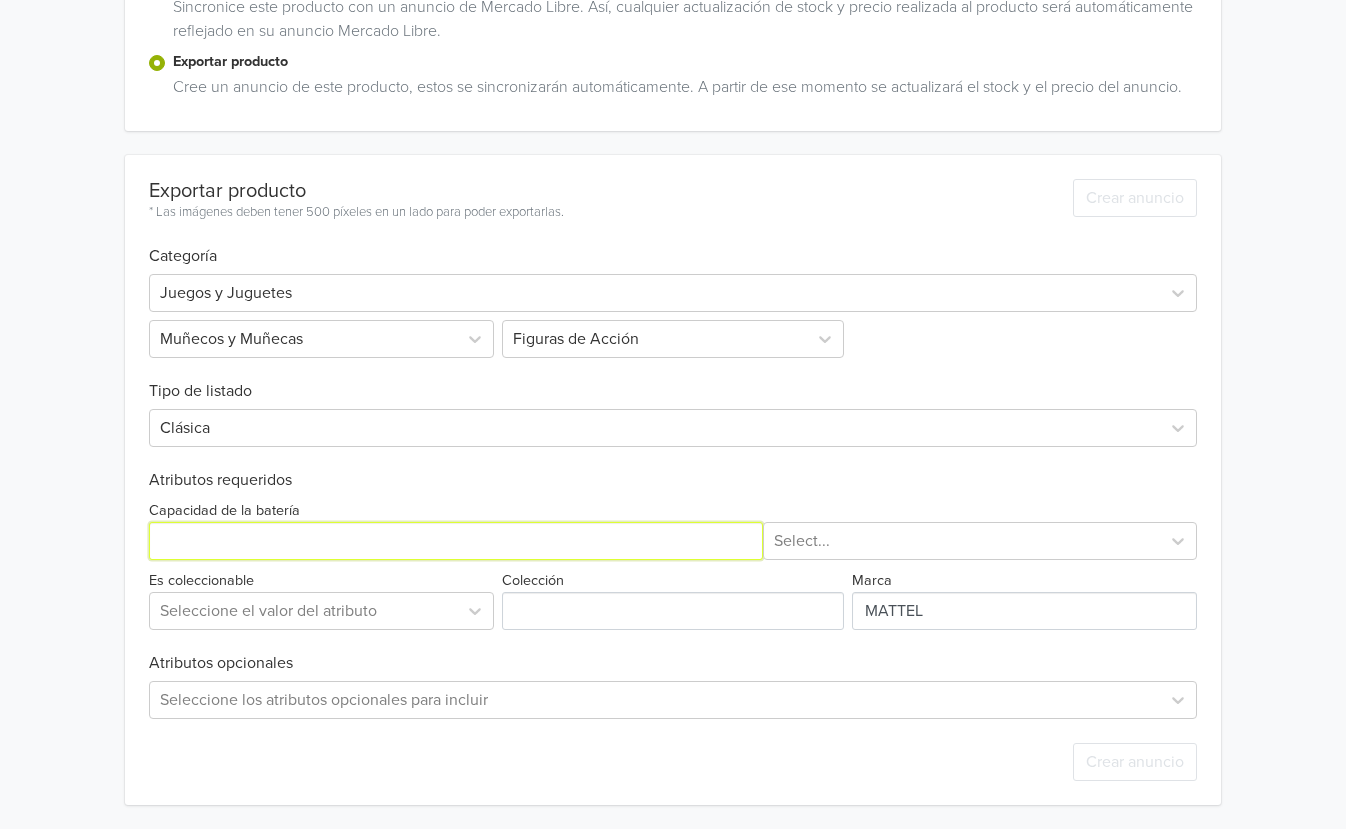 click on "Capacidad de la batería" at bounding box center [456, 541] 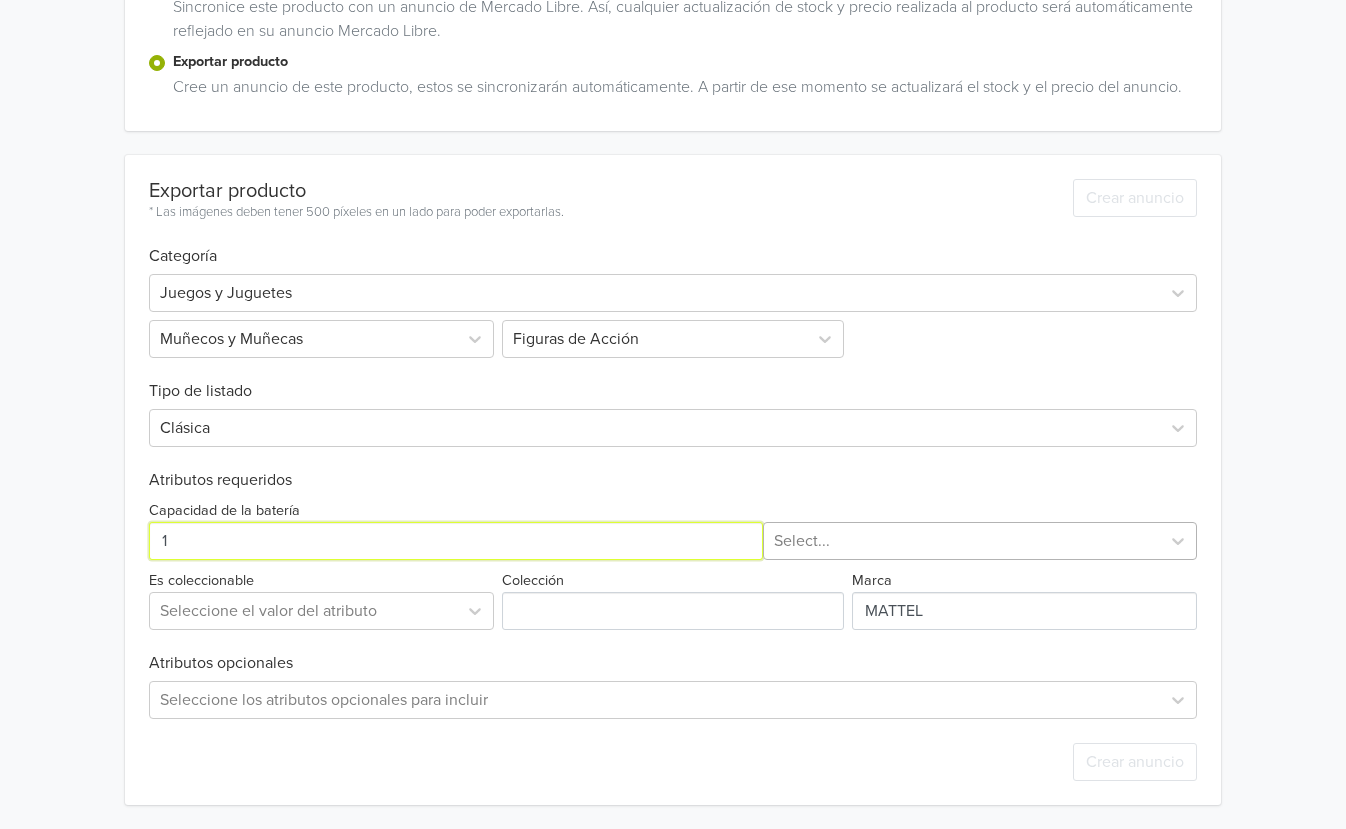 type on "1" 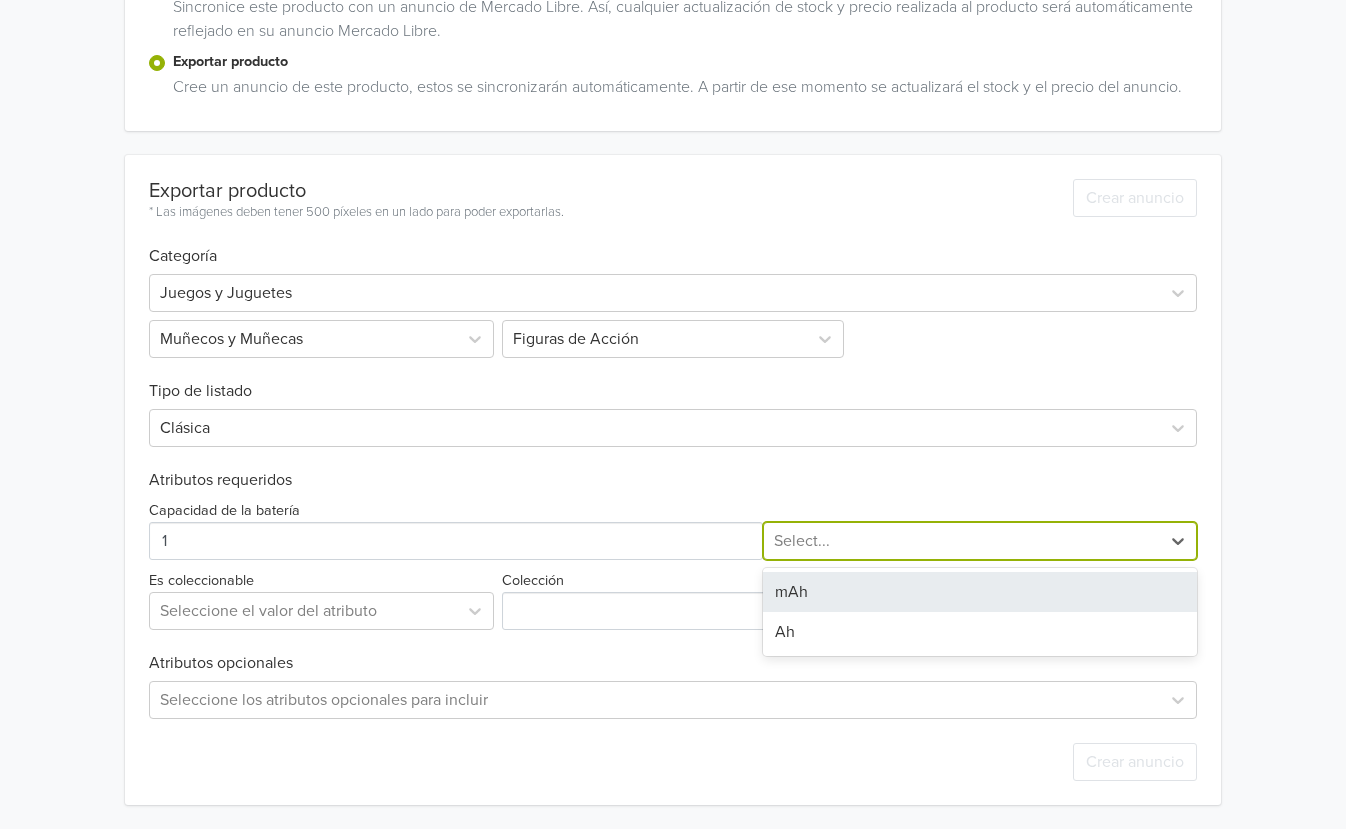 click at bounding box center (962, 541) 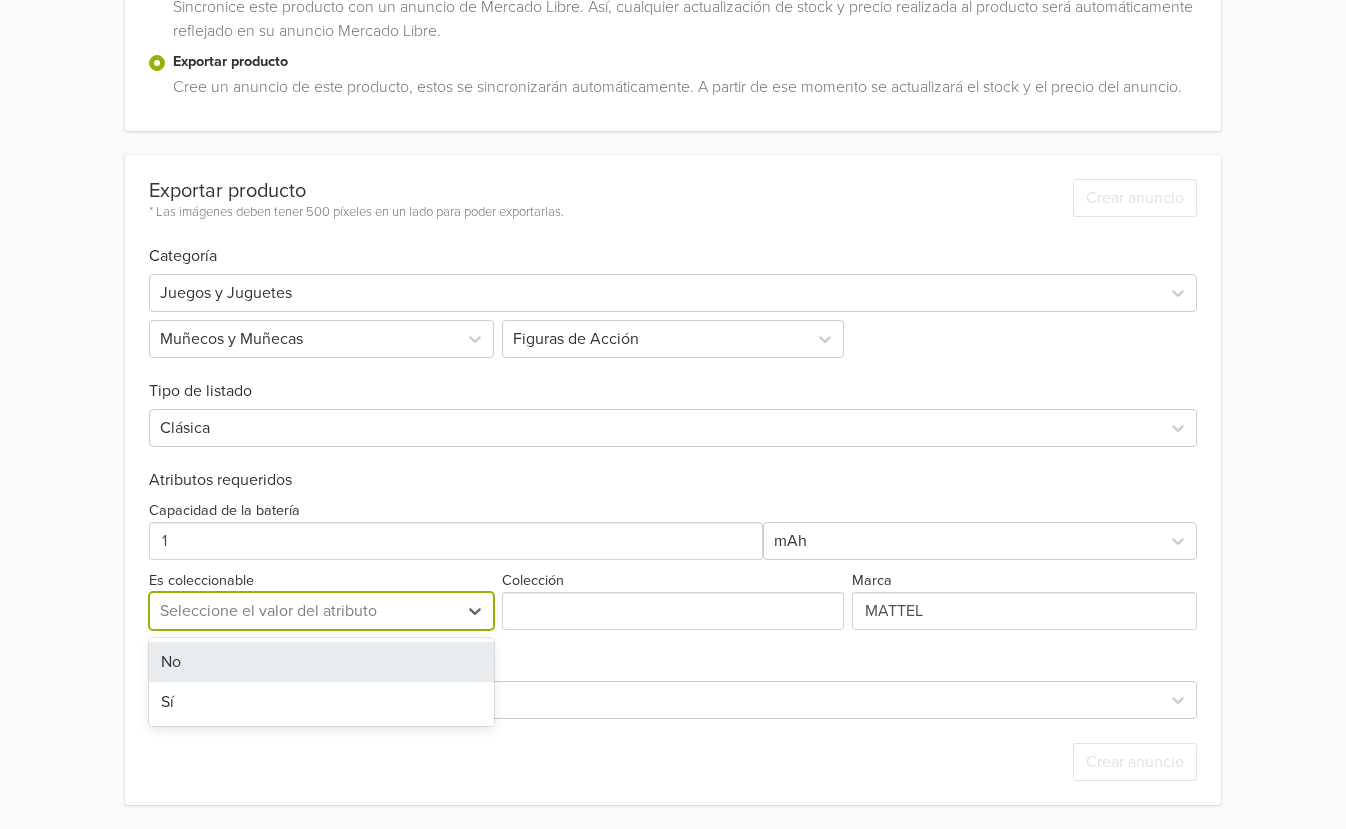 click at bounding box center (304, 611) 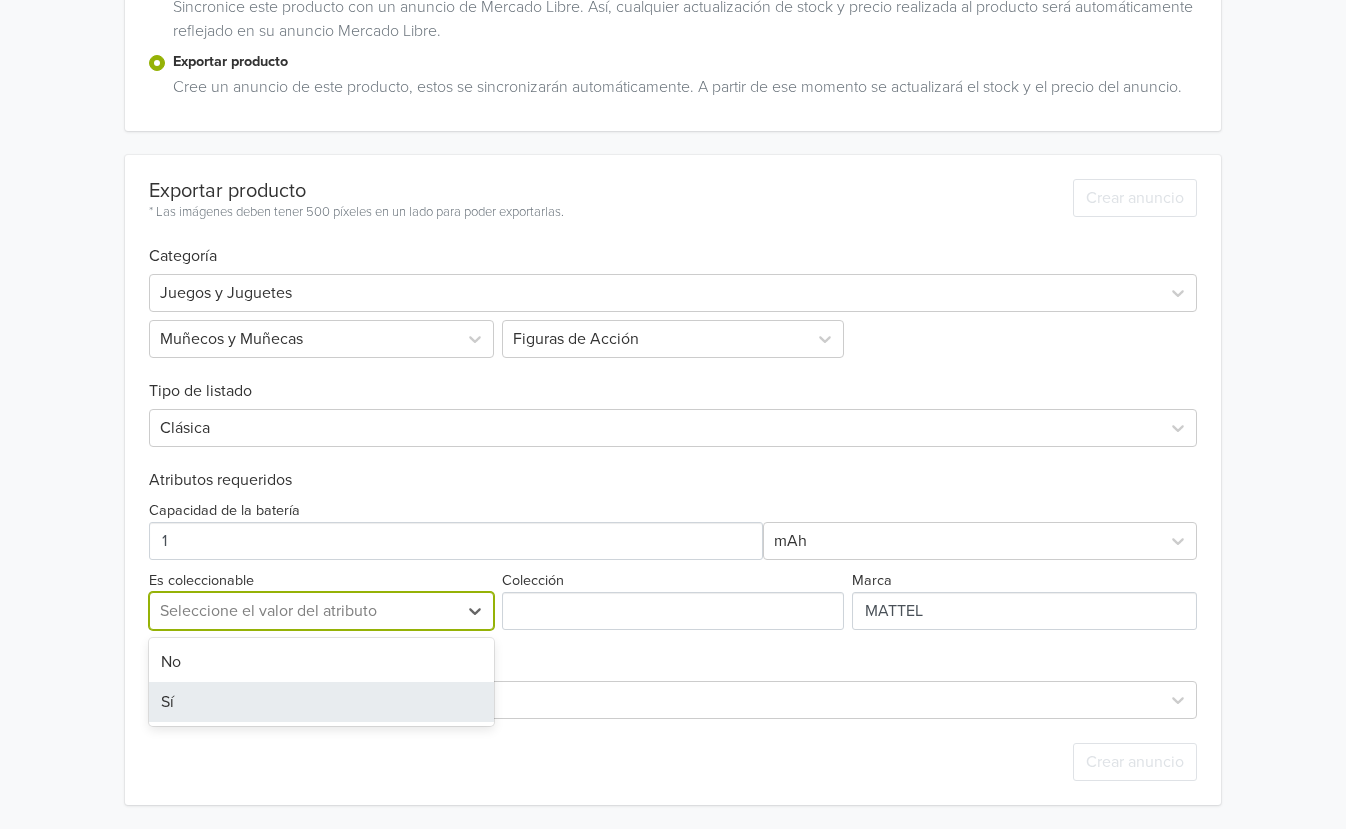 drag, startPoint x: 230, startPoint y: 694, endPoint x: 344, endPoint y: 671, distance: 116.297035 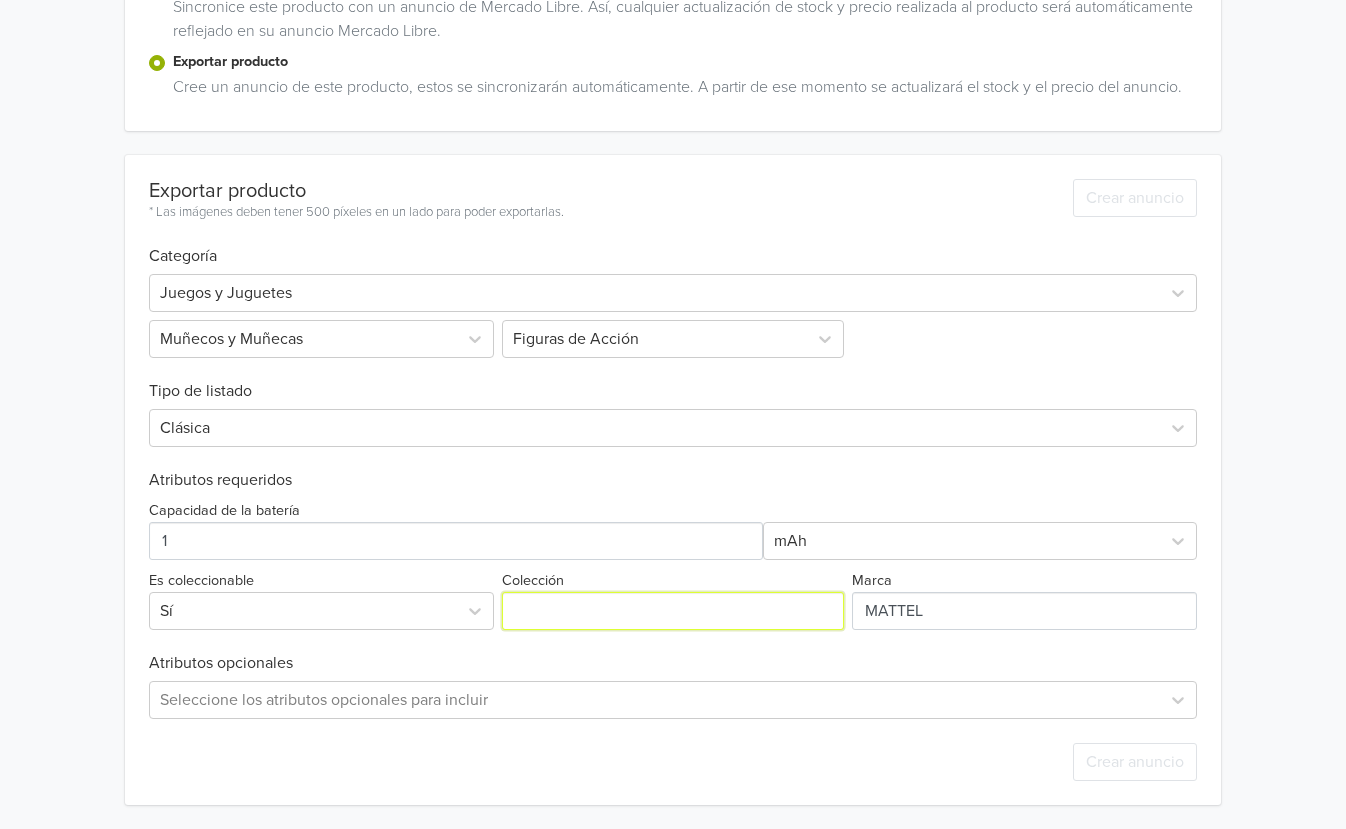 click on "Colección" at bounding box center [673, 611] 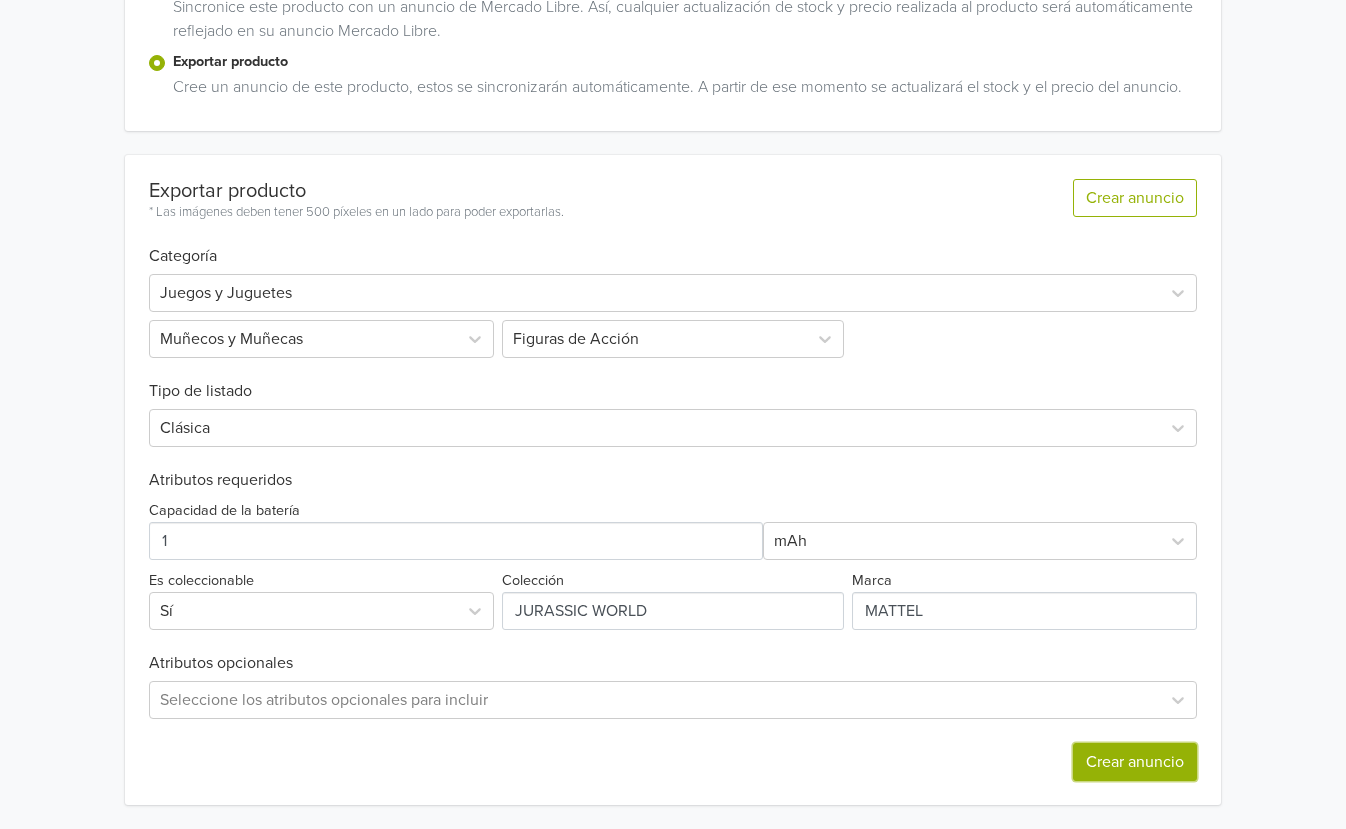 click on "Crear anuncio" at bounding box center [1135, 762] 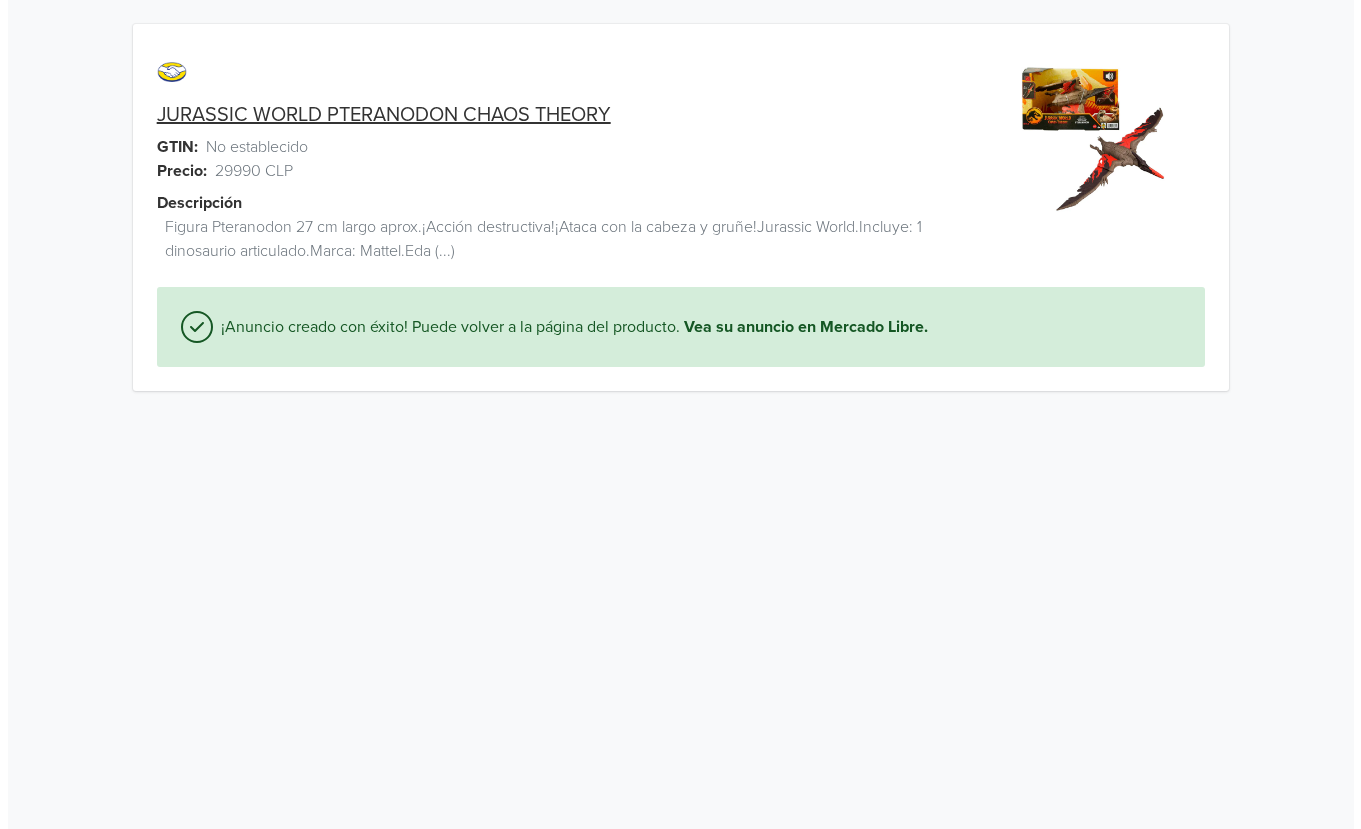 scroll, scrollTop: 0, scrollLeft: 0, axis: both 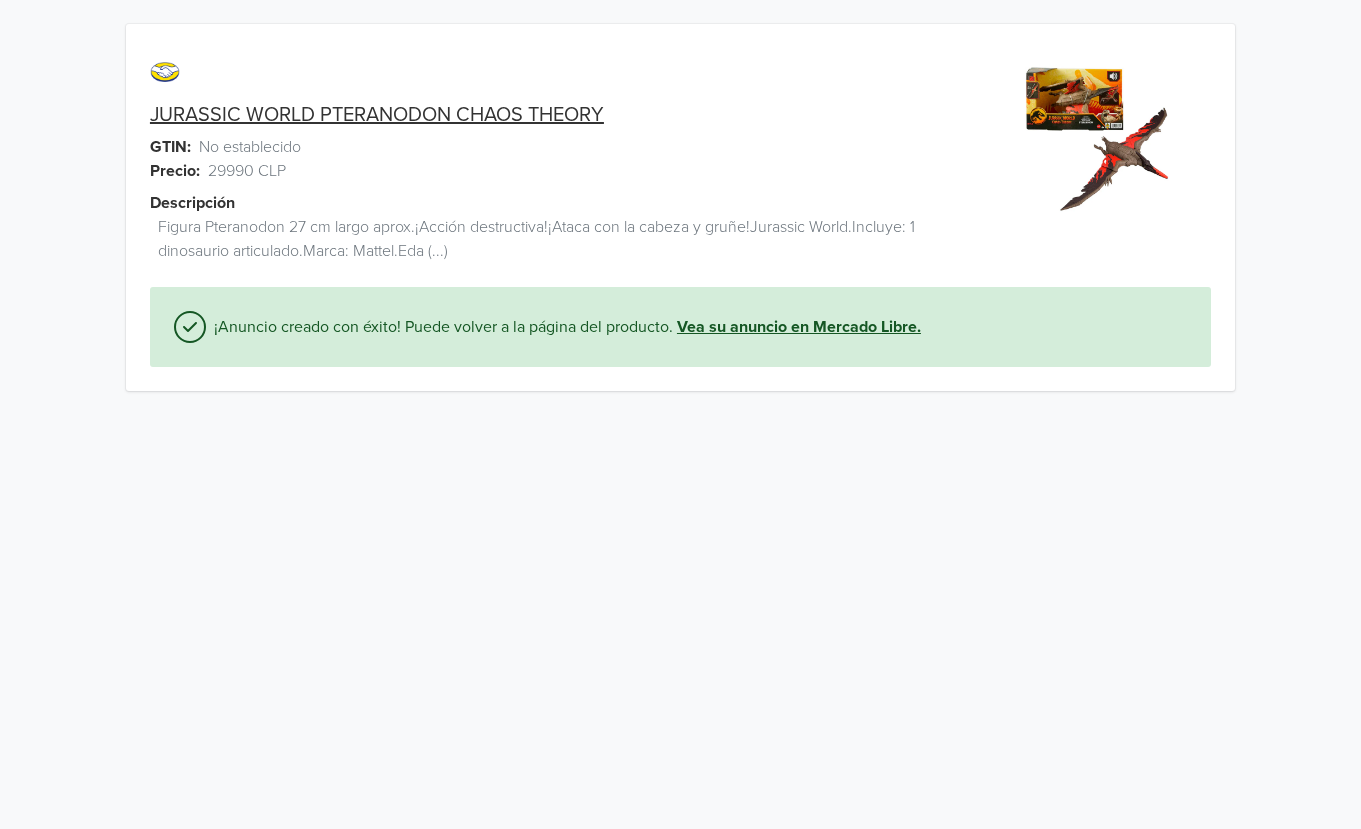 click on "Vea su anuncio en Mercado Libre." at bounding box center [799, 327] 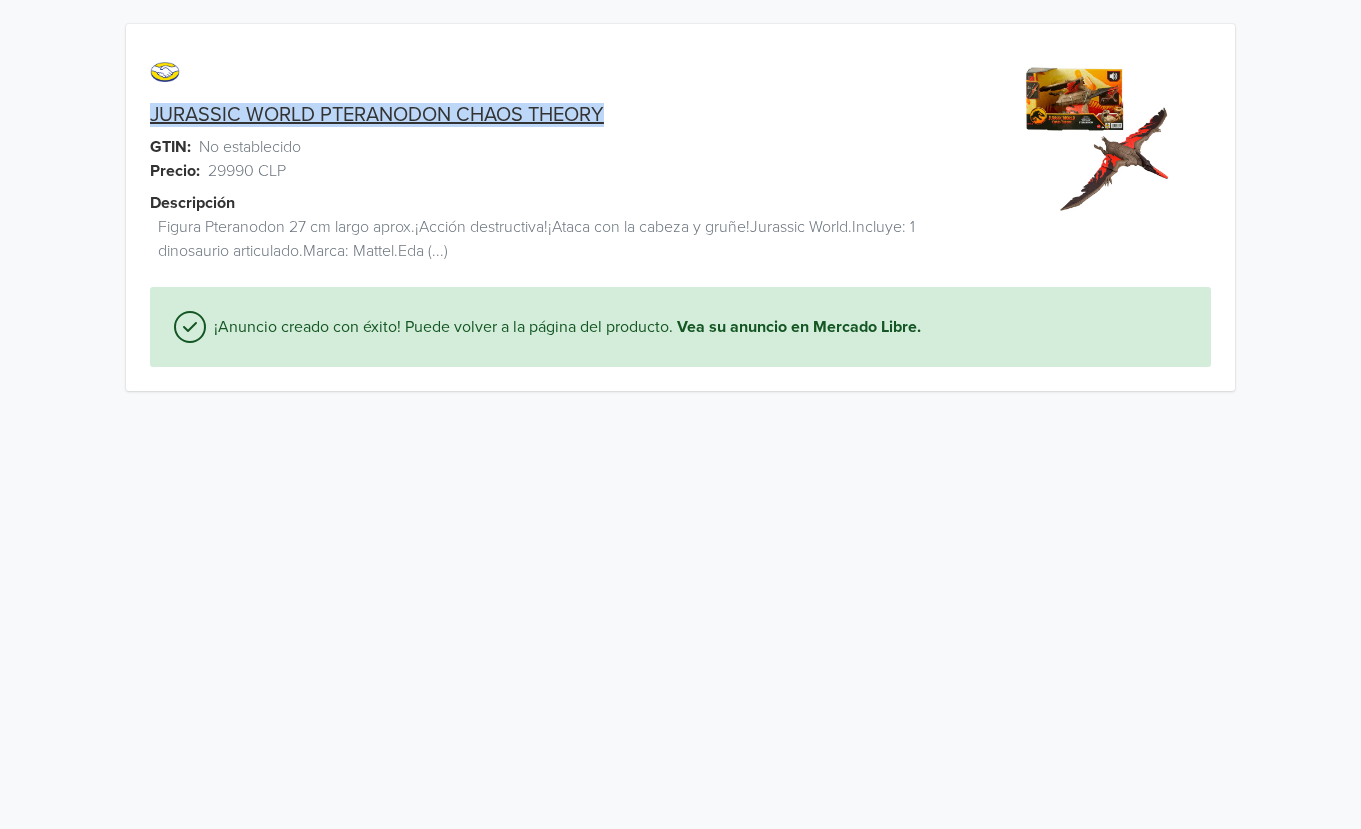 drag, startPoint x: 121, startPoint y: 110, endPoint x: 561, endPoint y: 113, distance: 440.01022 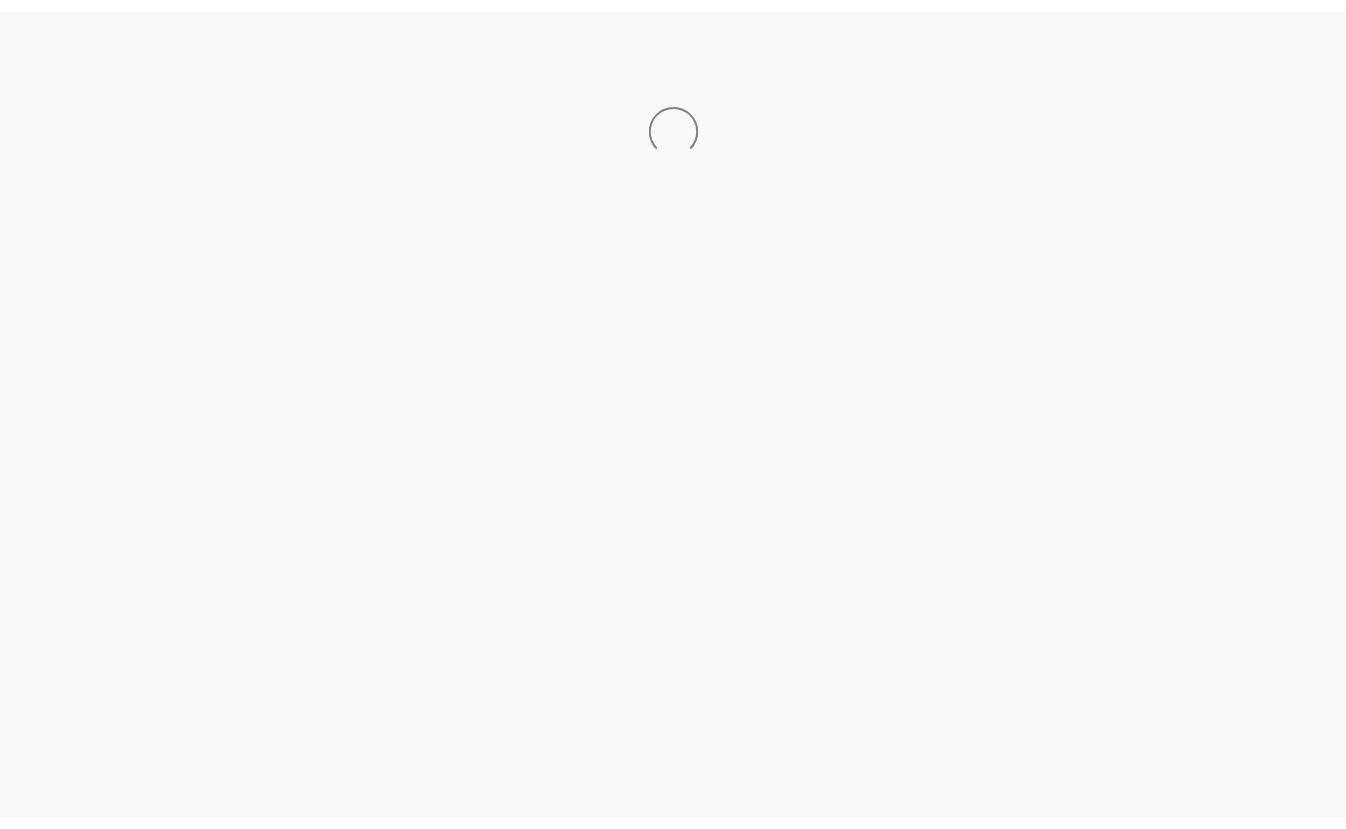 scroll, scrollTop: 0, scrollLeft: 0, axis: both 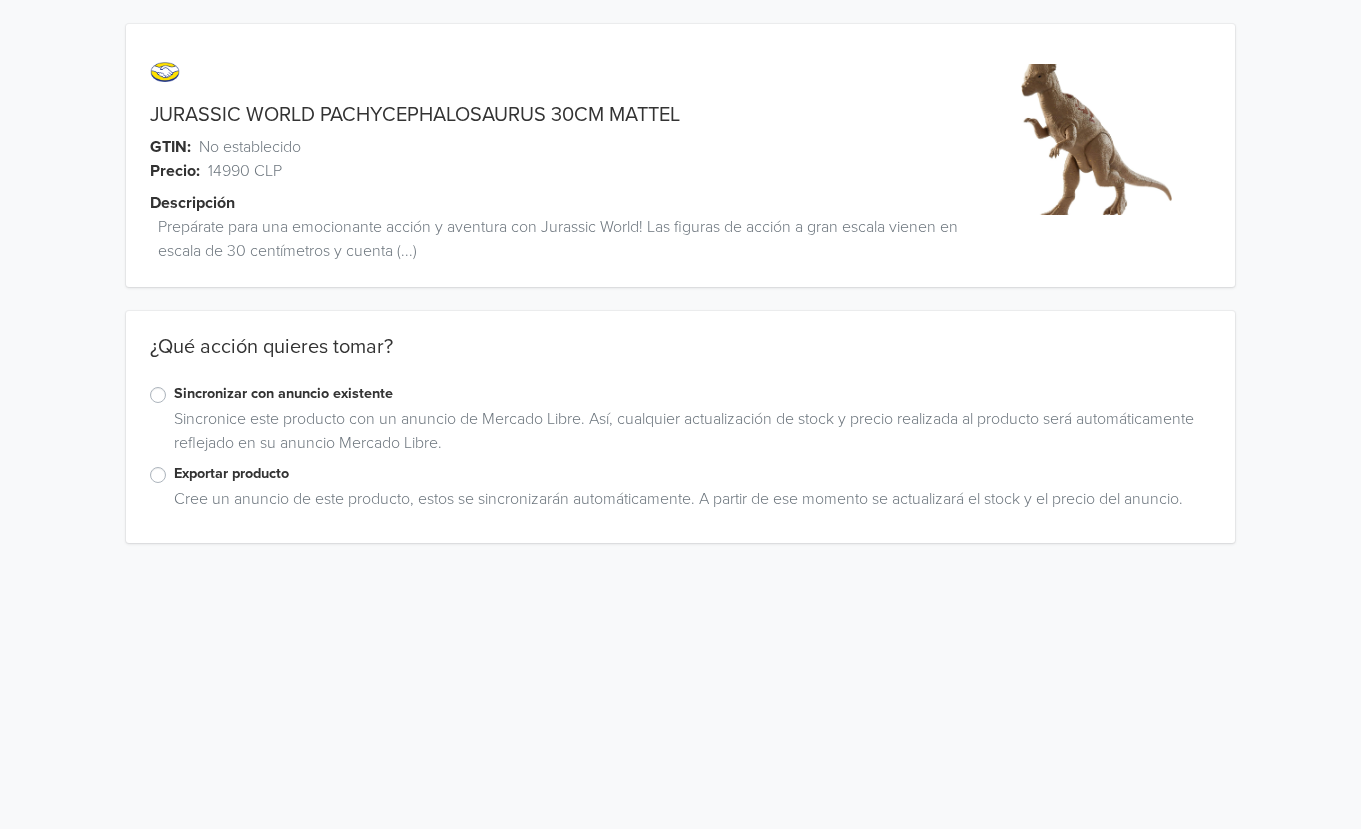 click on "Exportar producto" at bounding box center (692, 474) 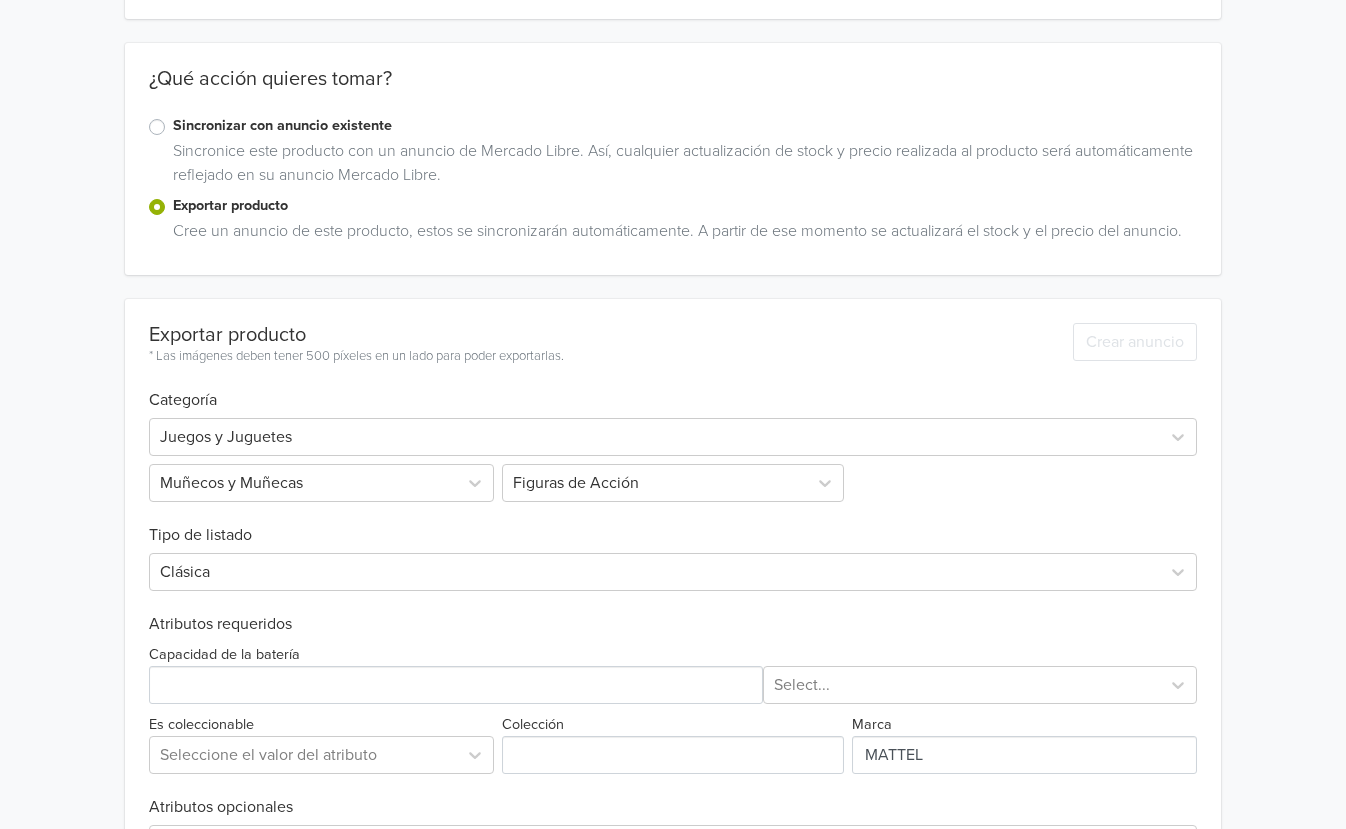 scroll, scrollTop: 284, scrollLeft: 0, axis: vertical 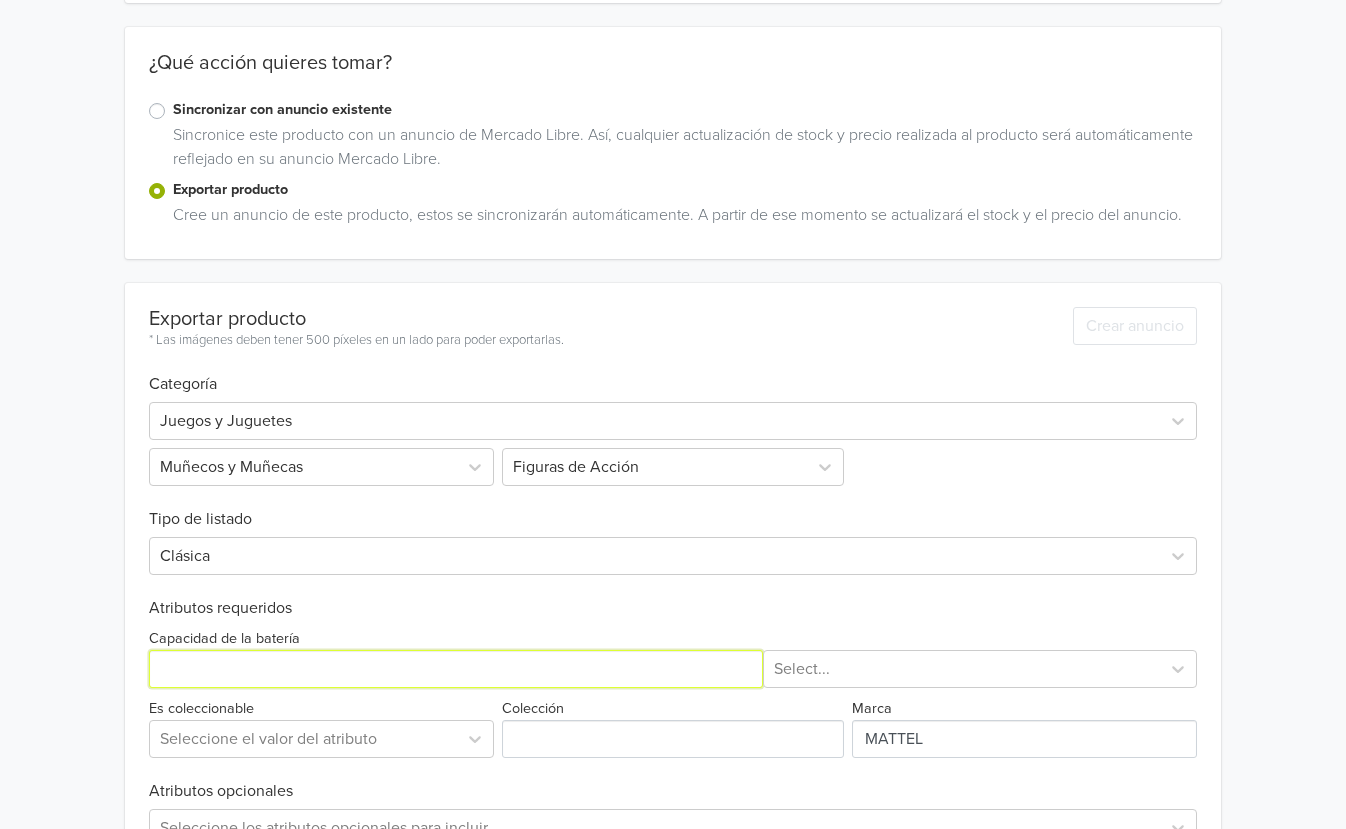 click on "Capacidad de la batería" at bounding box center (456, 669) 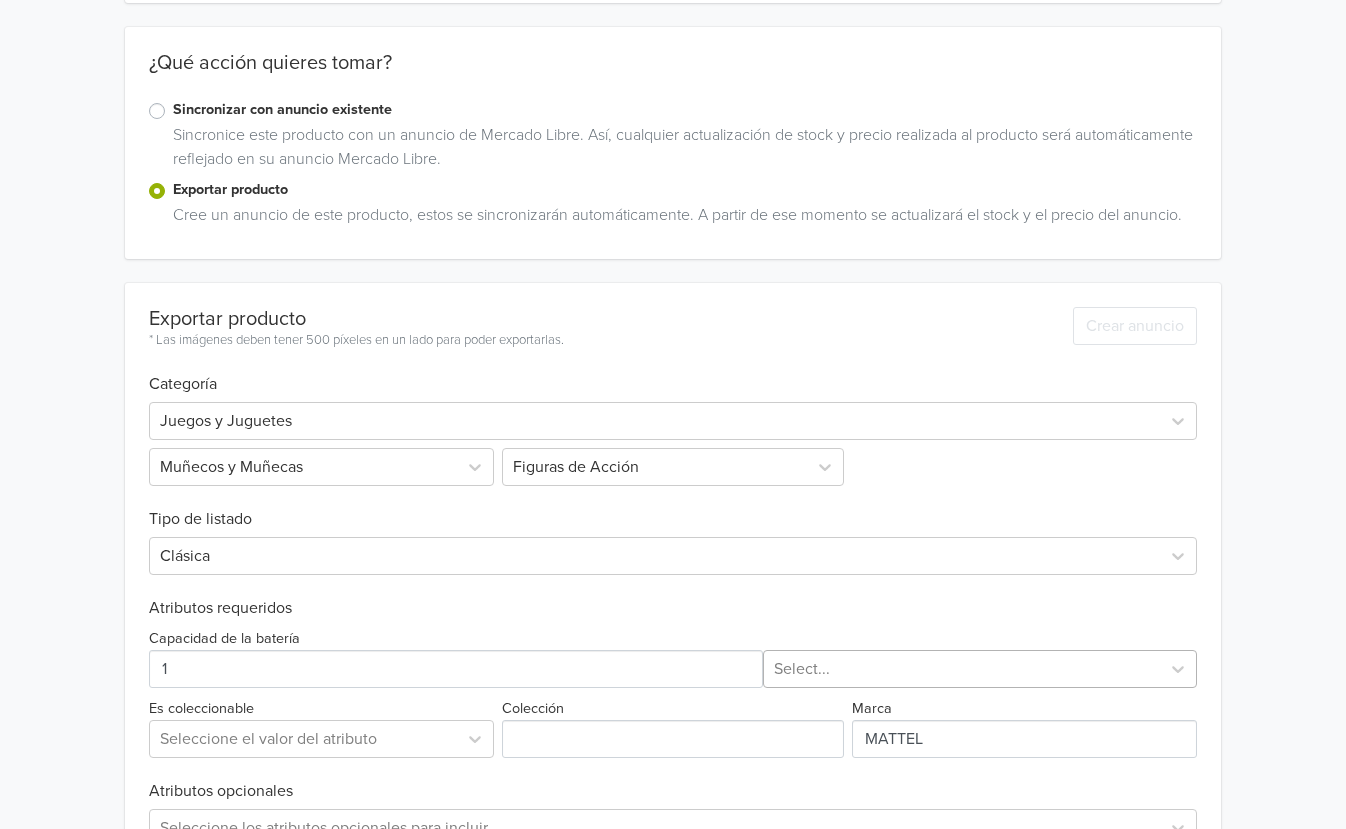 click at bounding box center (962, 669) 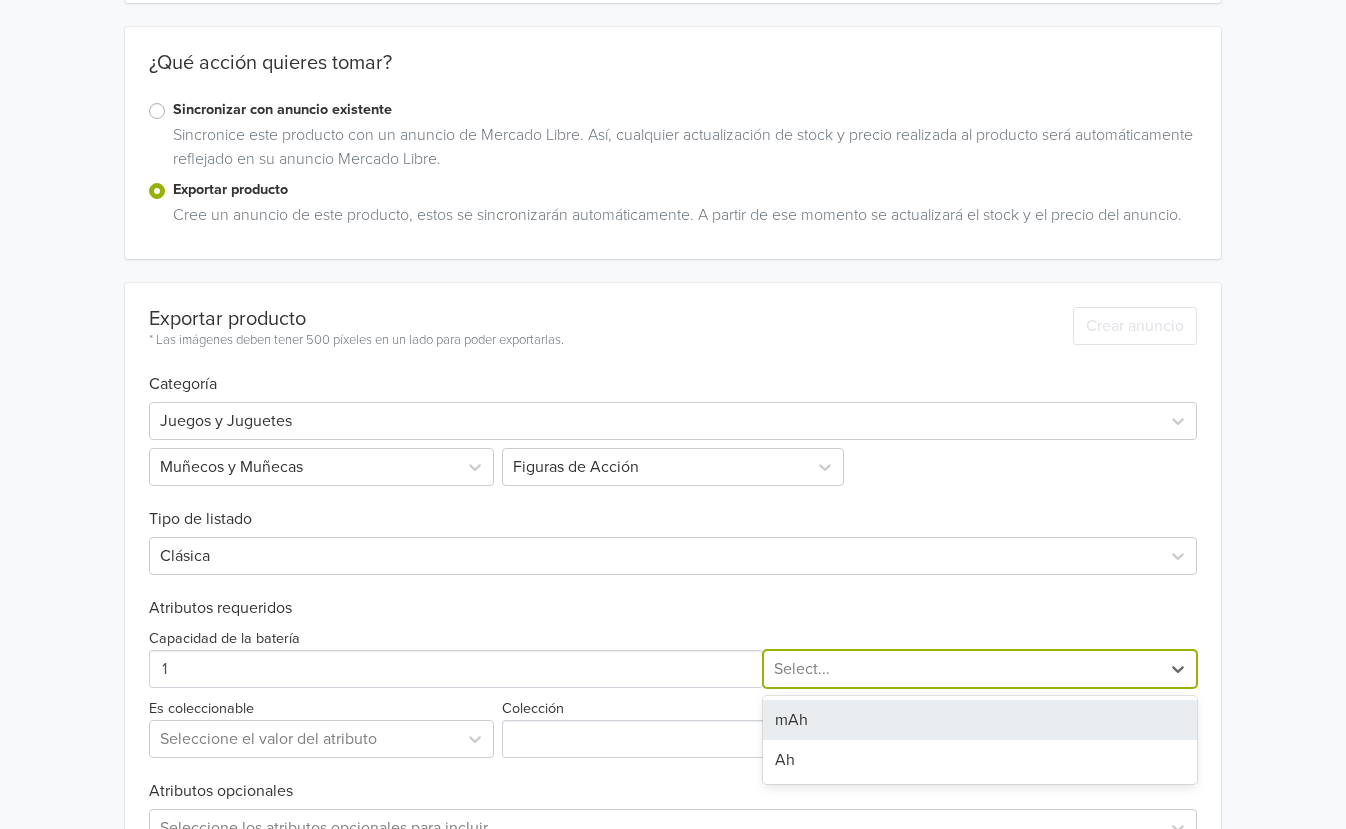 drag, startPoint x: 820, startPoint y: 724, endPoint x: 810, endPoint y: 725, distance: 10.049875 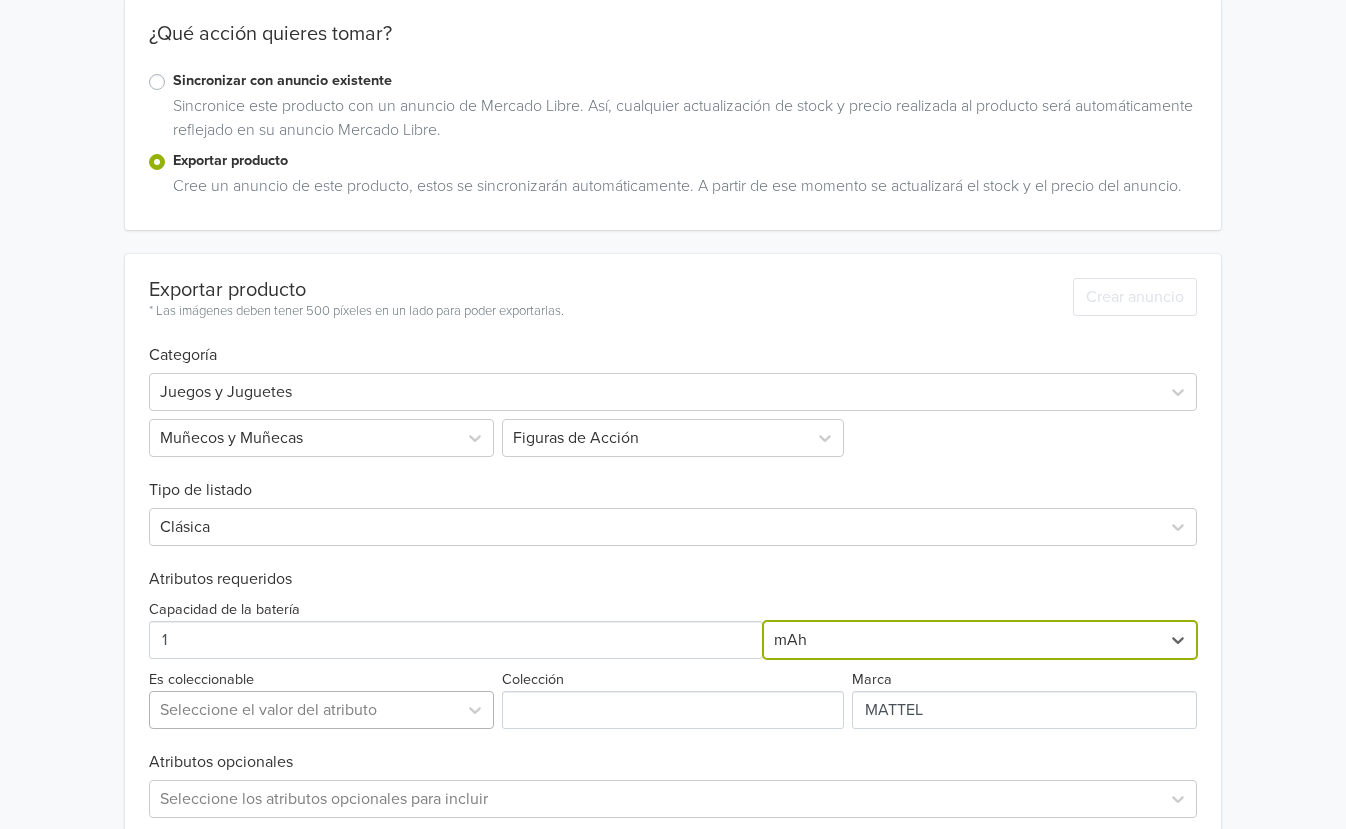 click on "Exportar producto * Las imágenes deben tener 500 píxeles en un lado para poder exportarlas. Crear anuncio Categoría Juegos y Juguetes Muñecos y Muñecas Figuras de Acción Tipo de listado Clásica Atributos requeridos Capacidad de la batería option mAh, selected. mAh Es coleccionable Seleccione el valor del atributo Colección Marca Atributos opcionales Seleccione los atributos opcionales para incluir Crear anuncio" at bounding box center [673, 579] 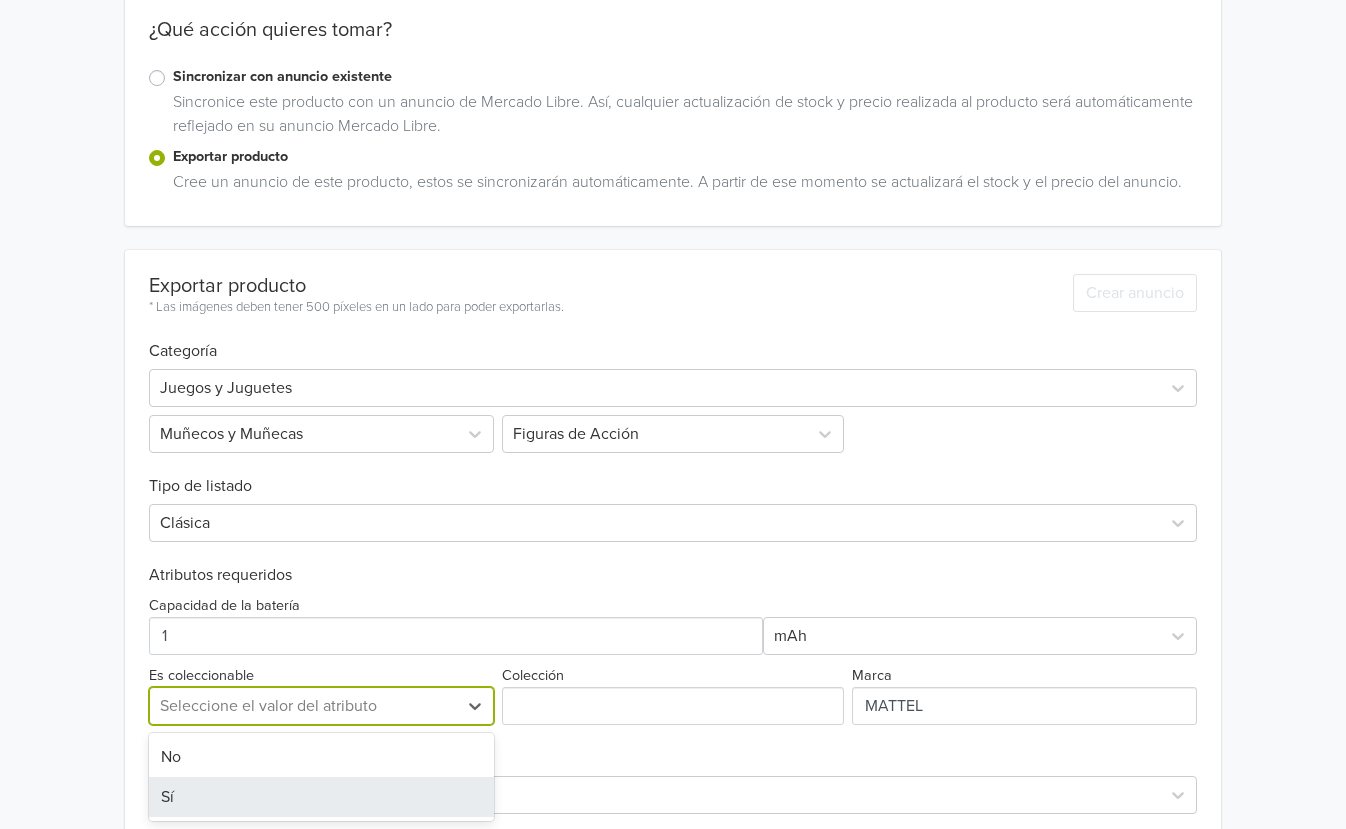 click on "Sí" at bounding box center [322, 797] 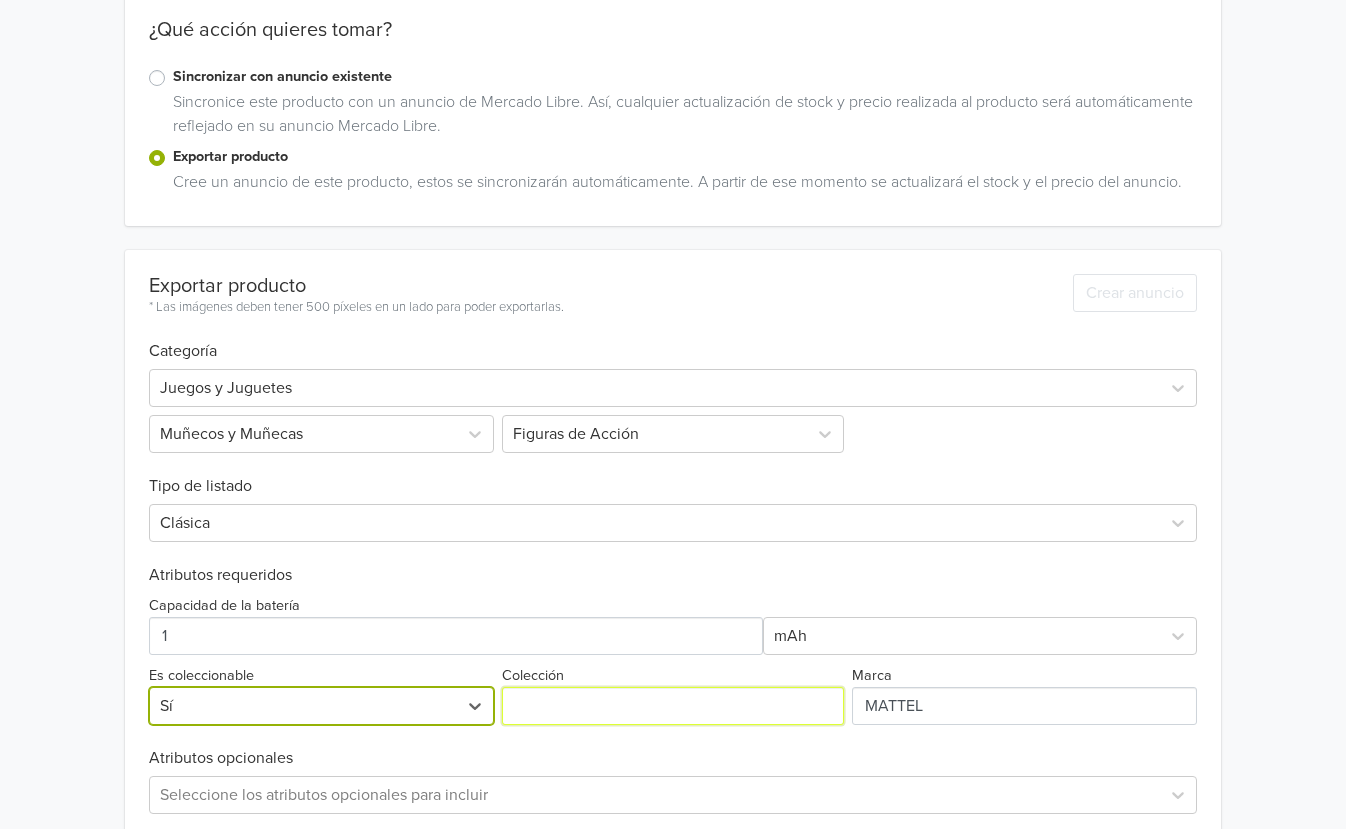click on "Colección" at bounding box center [673, 706] 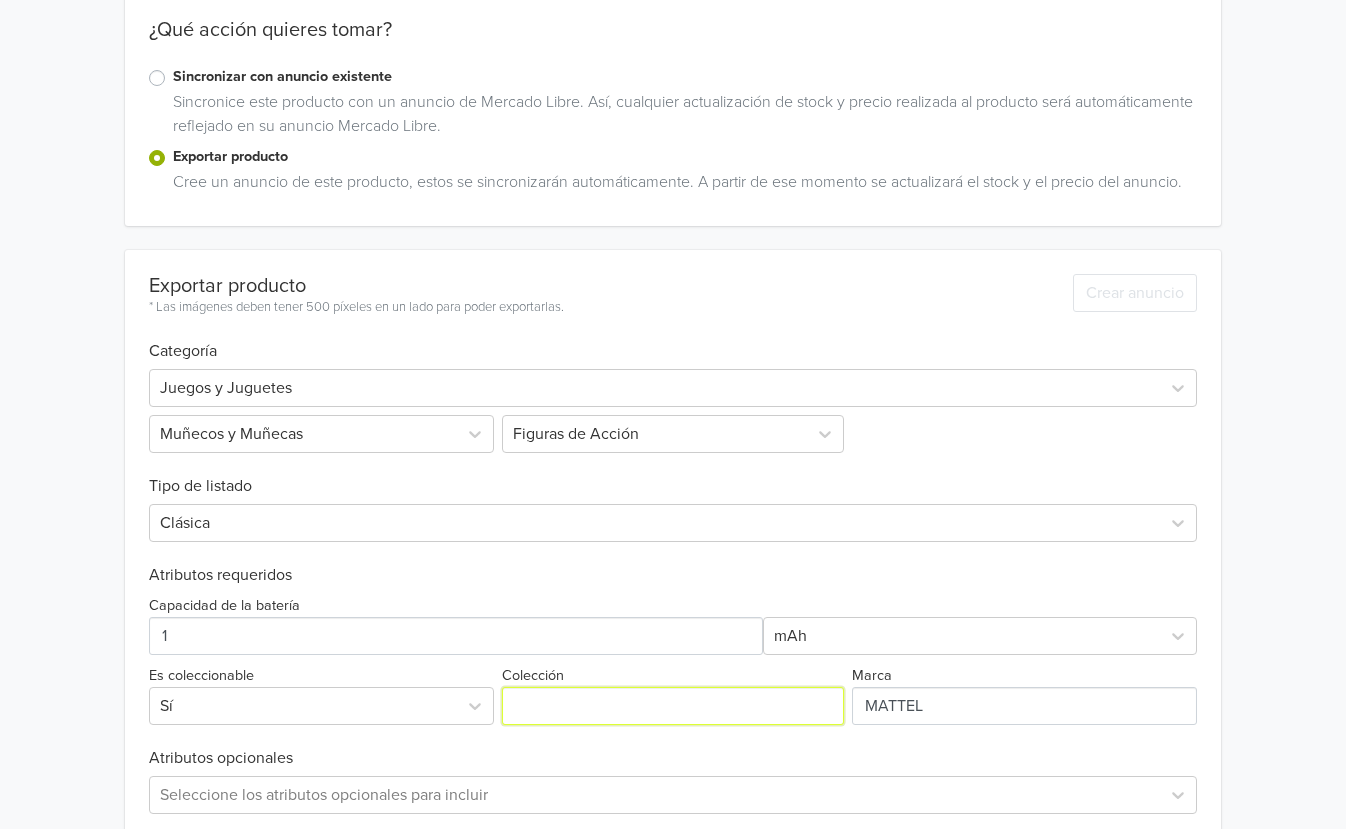 type on "JURASSIC WORLD" 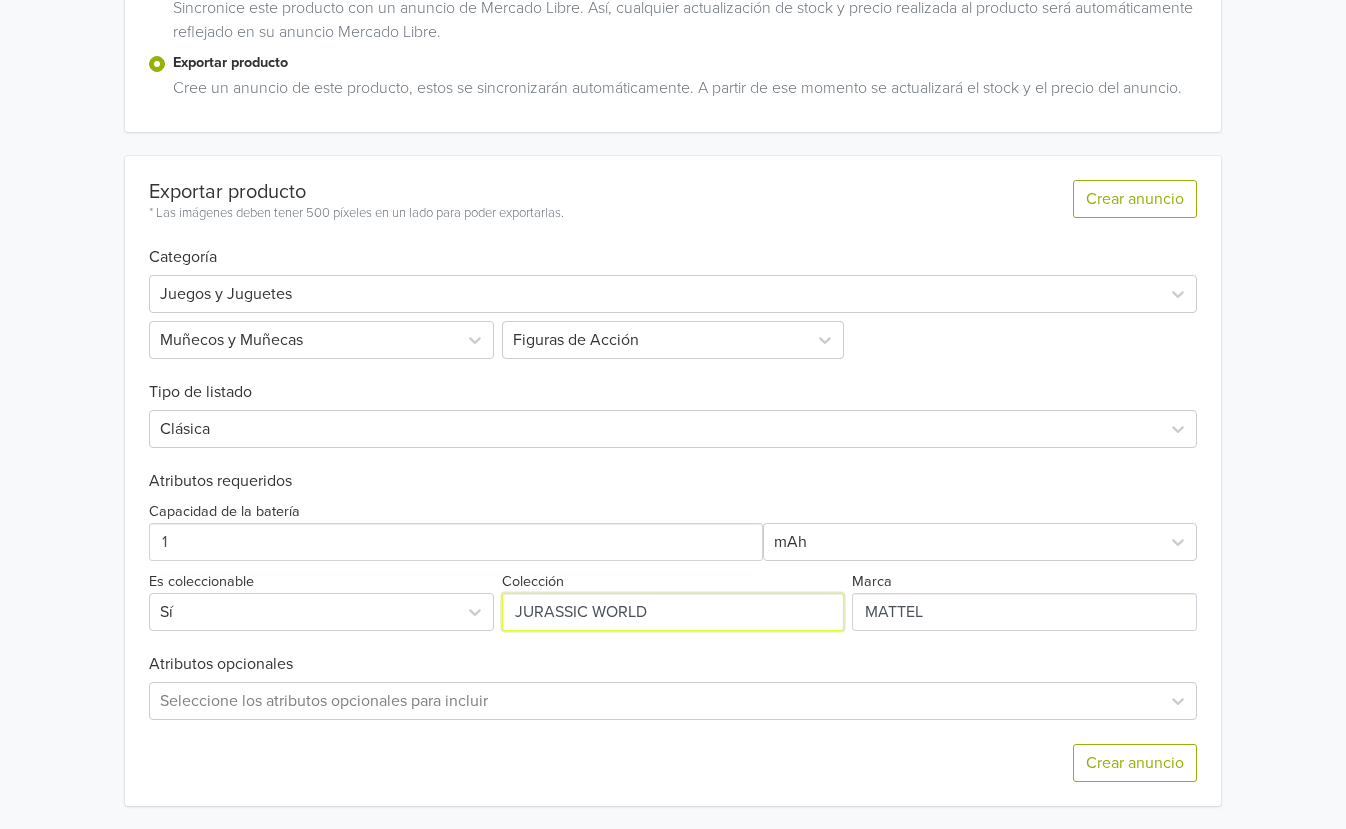 scroll, scrollTop: 412, scrollLeft: 0, axis: vertical 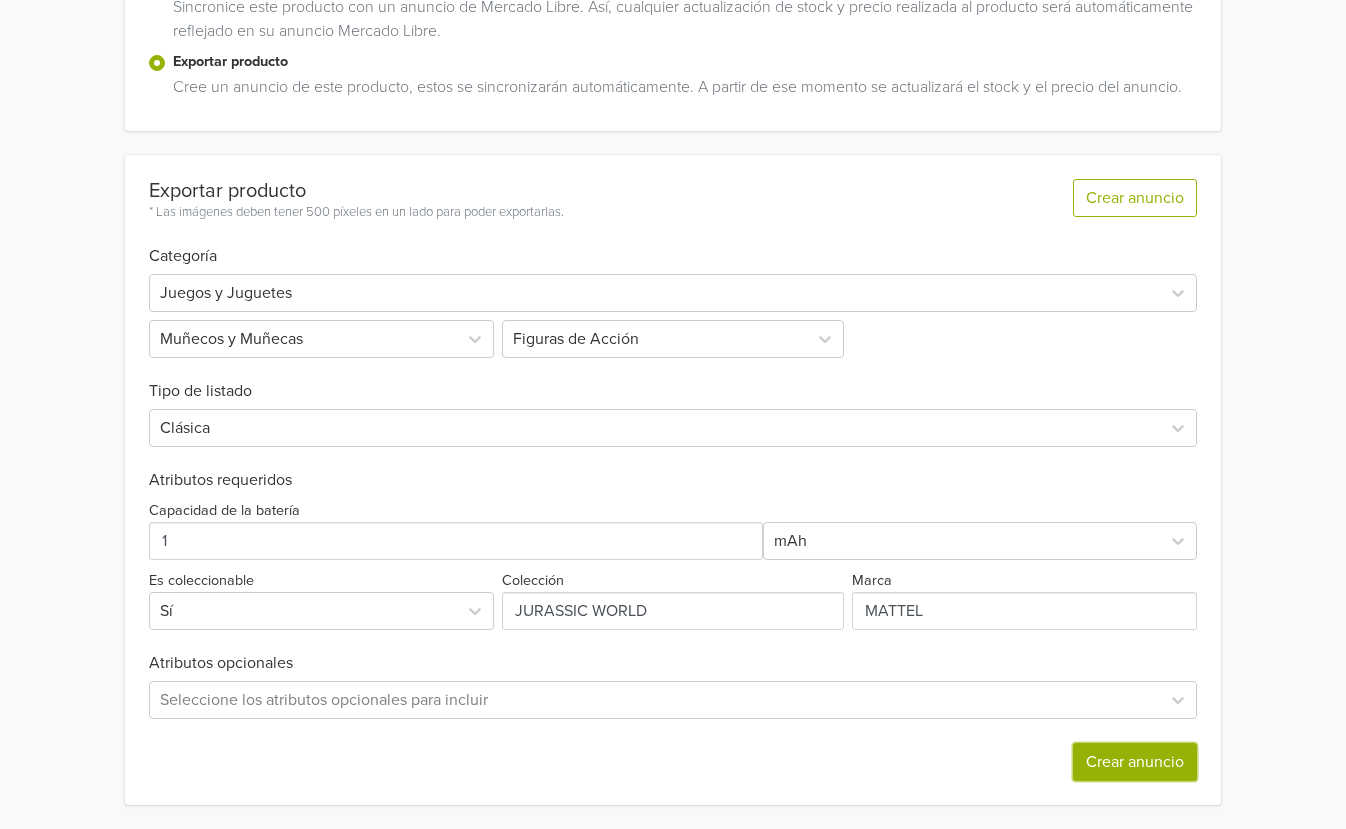 click on "Crear anuncio" at bounding box center (1135, 762) 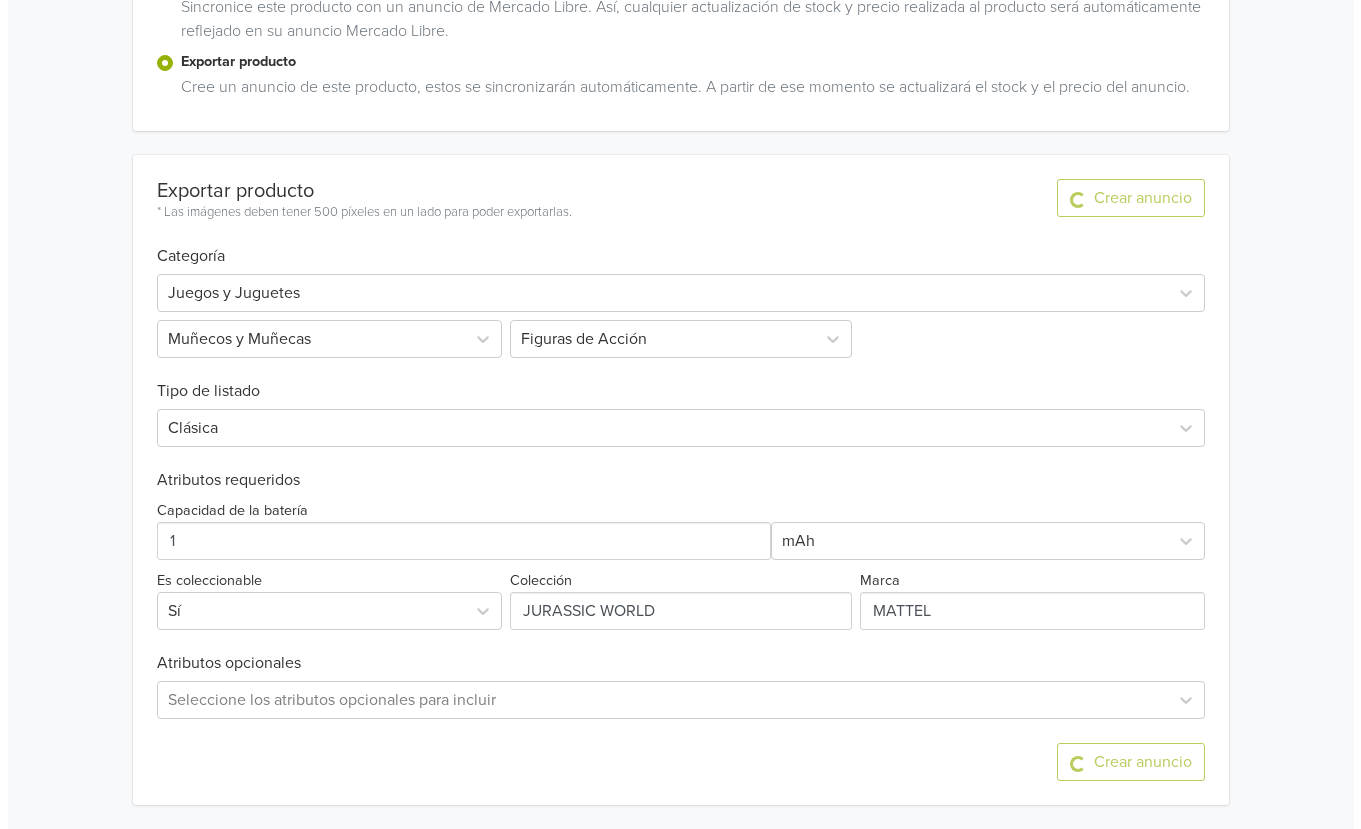 scroll, scrollTop: 0, scrollLeft: 0, axis: both 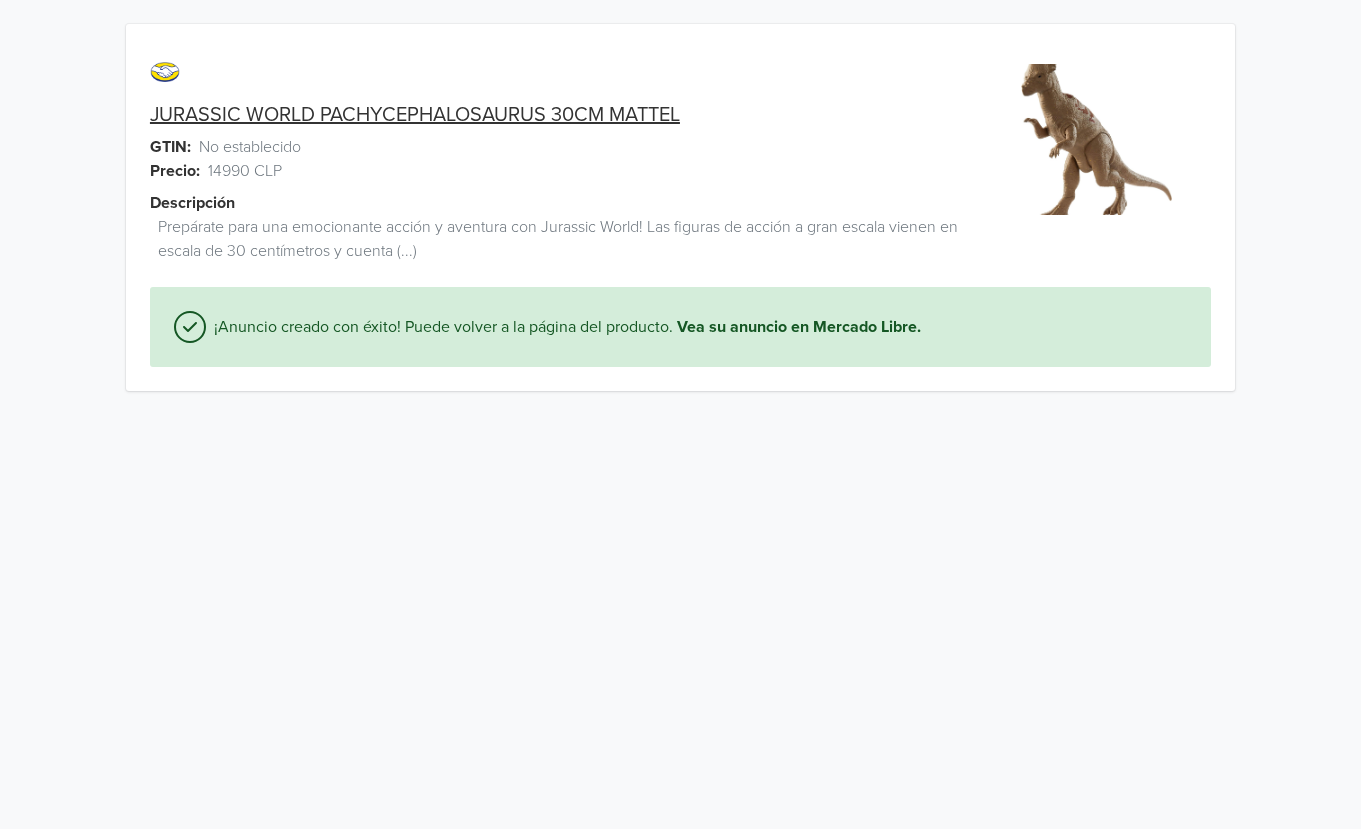 click on "JURASSIC WORLD PACHYCEPHALOSAURUS 30CM MATTEL" at bounding box center (415, 115) 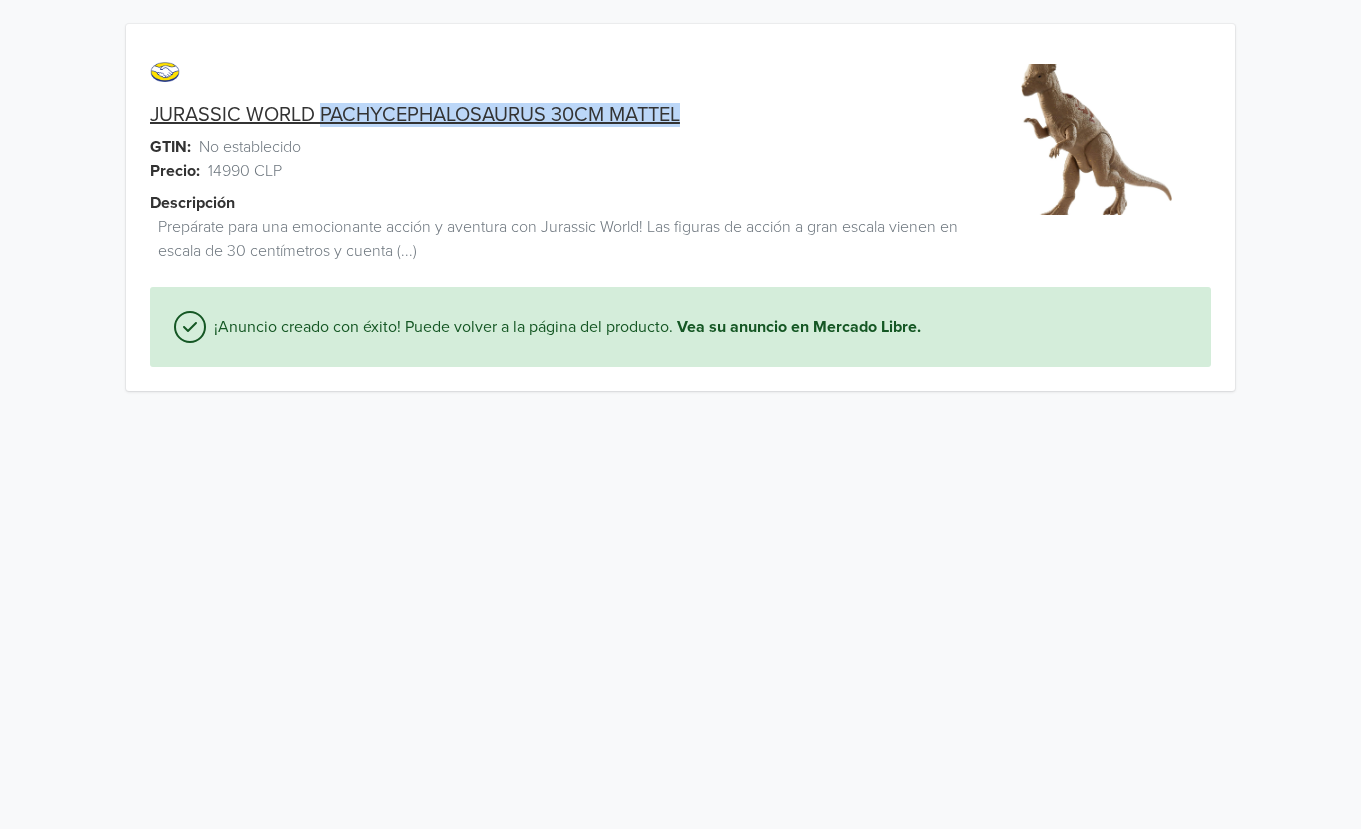 drag, startPoint x: 724, startPoint y: 118, endPoint x: 323, endPoint y: 124, distance: 401.0449 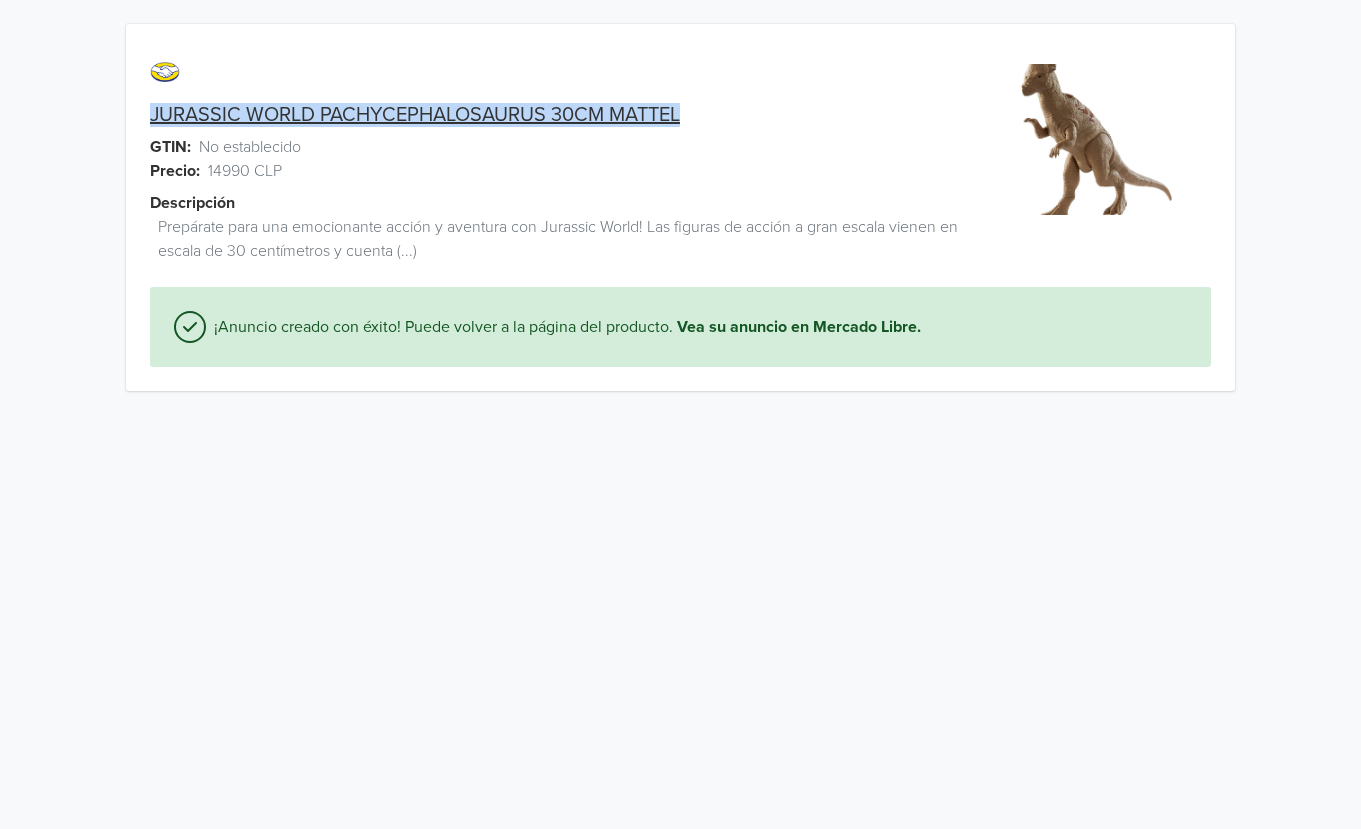 drag, startPoint x: 135, startPoint y: 111, endPoint x: 577, endPoint y: 114, distance: 442.0102 